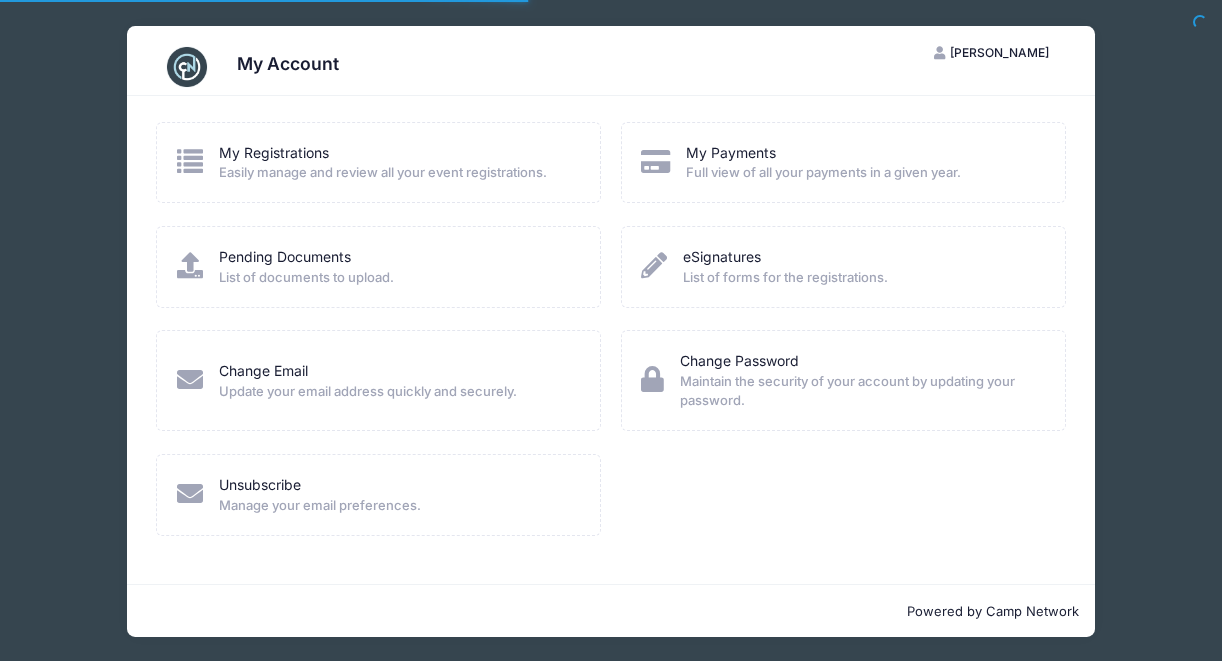 scroll, scrollTop: 0, scrollLeft: 0, axis: both 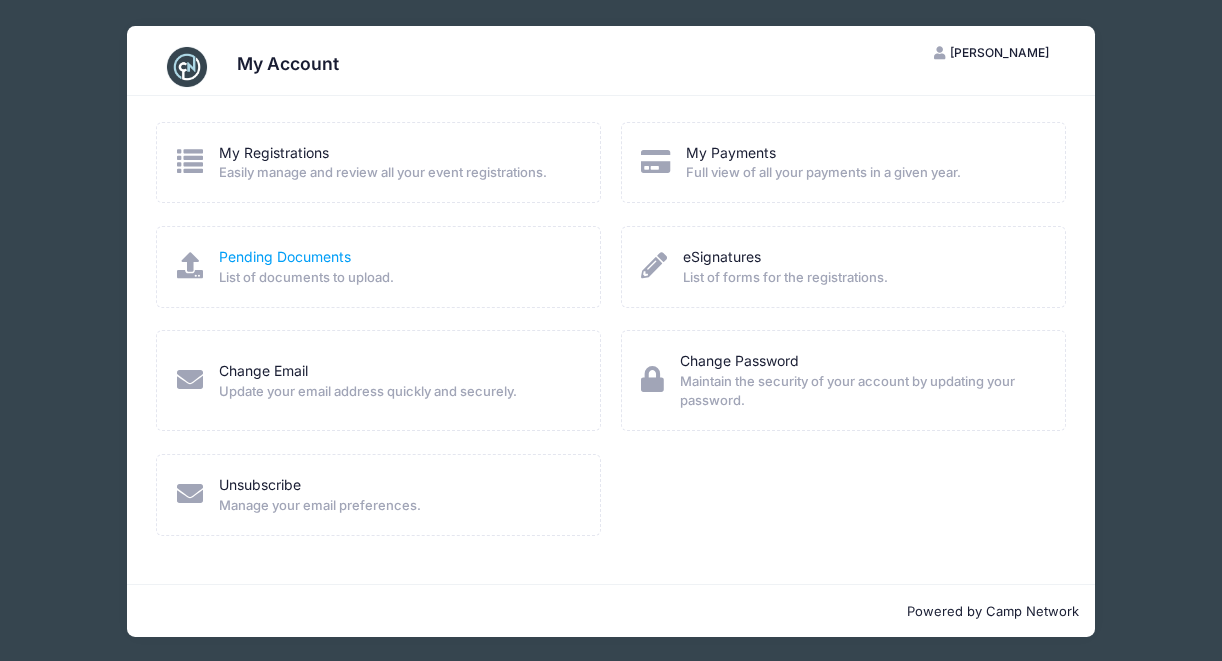 click on "Pending Documents" at bounding box center [285, 256] 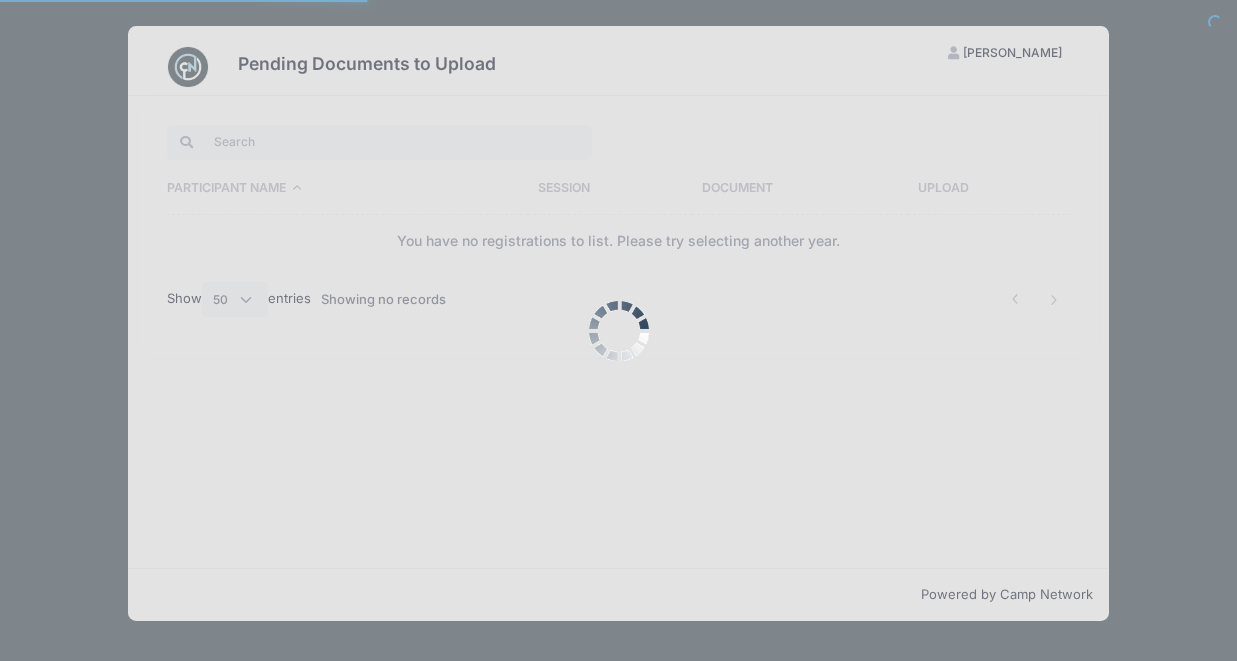 select on "50" 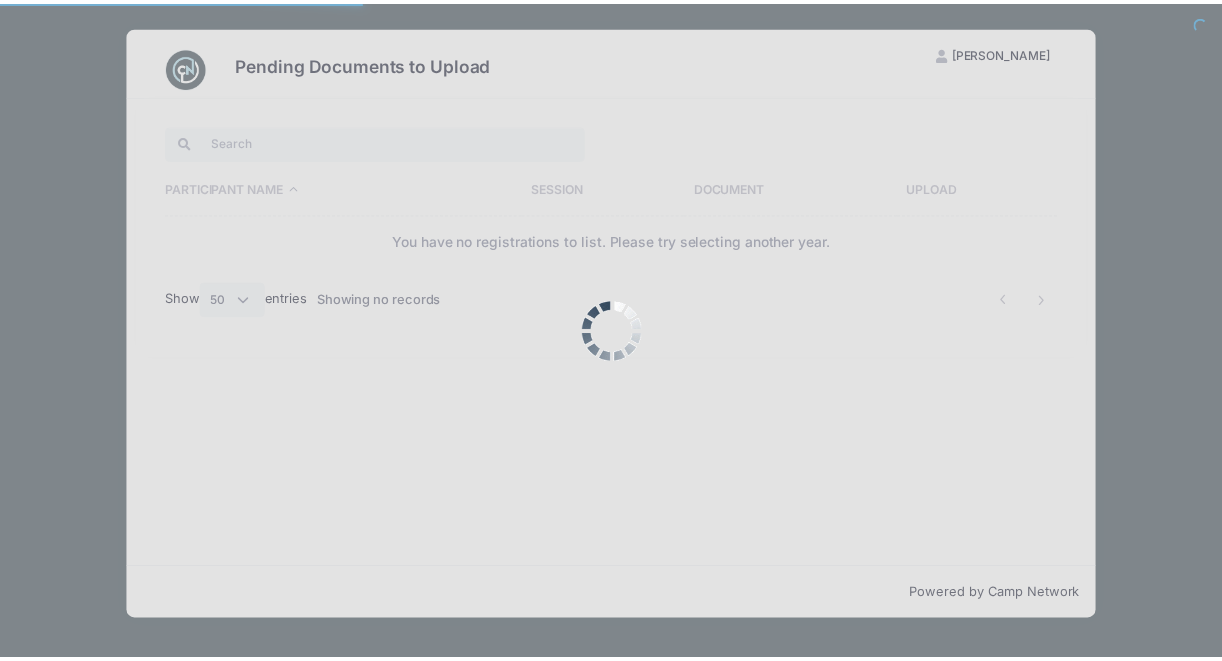 scroll, scrollTop: 0, scrollLeft: 0, axis: both 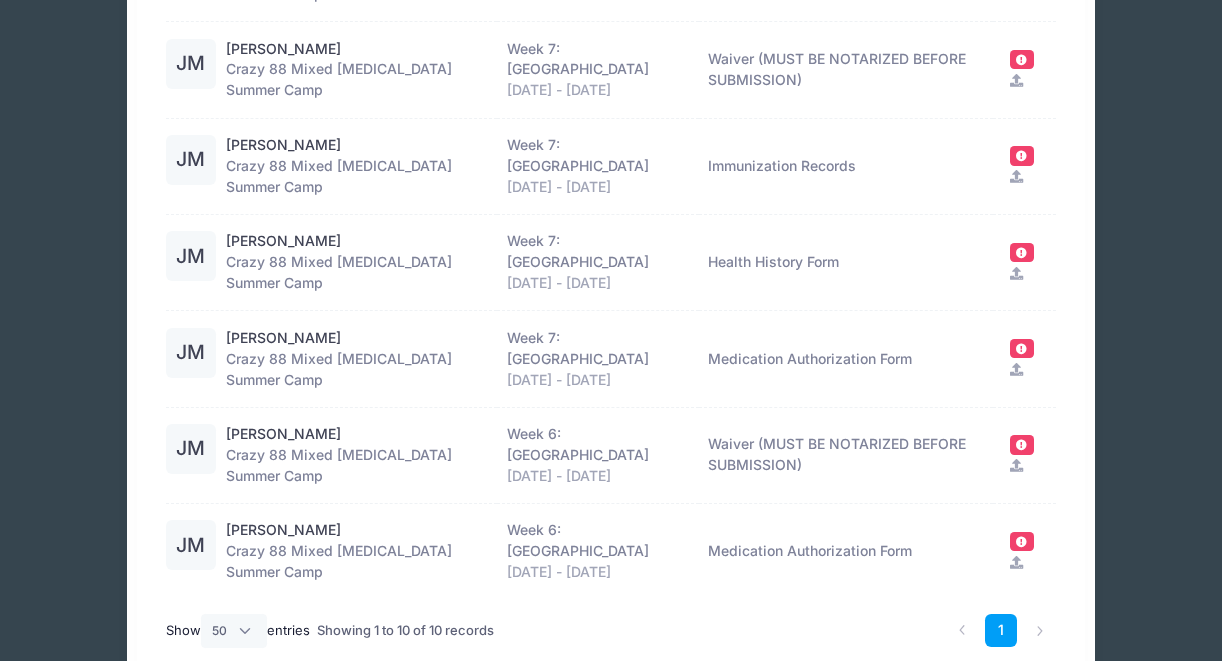 click at bounding box center [1021, 444] 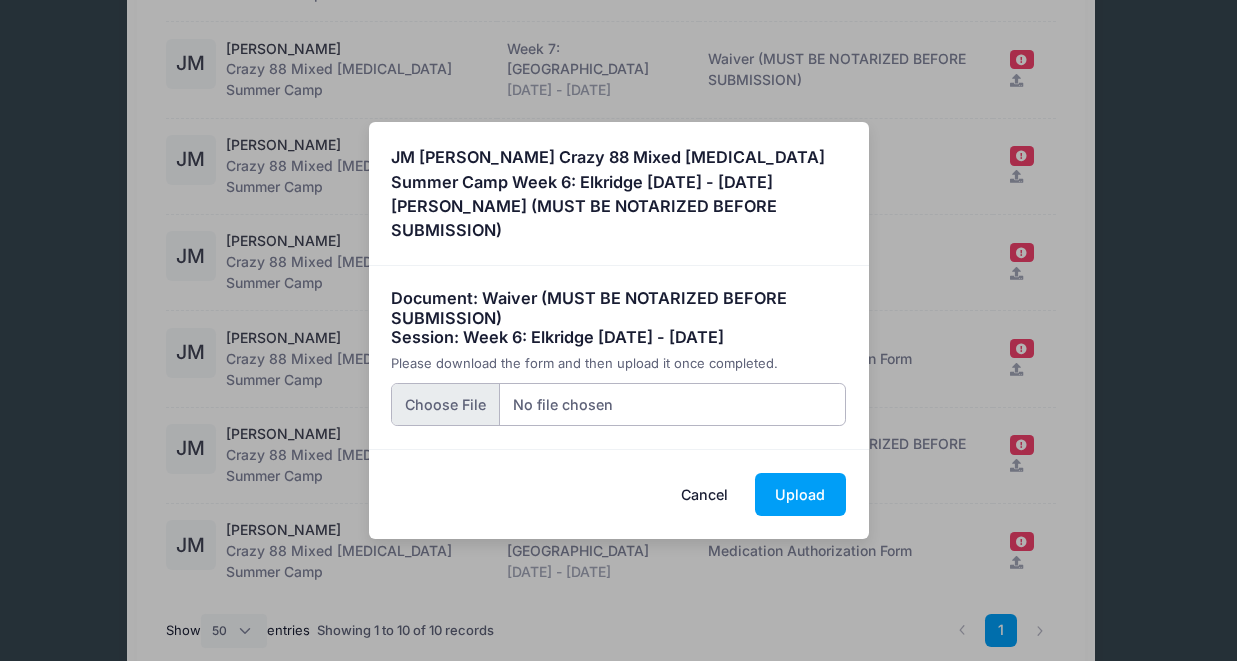 click at bounding box center [618, 404] 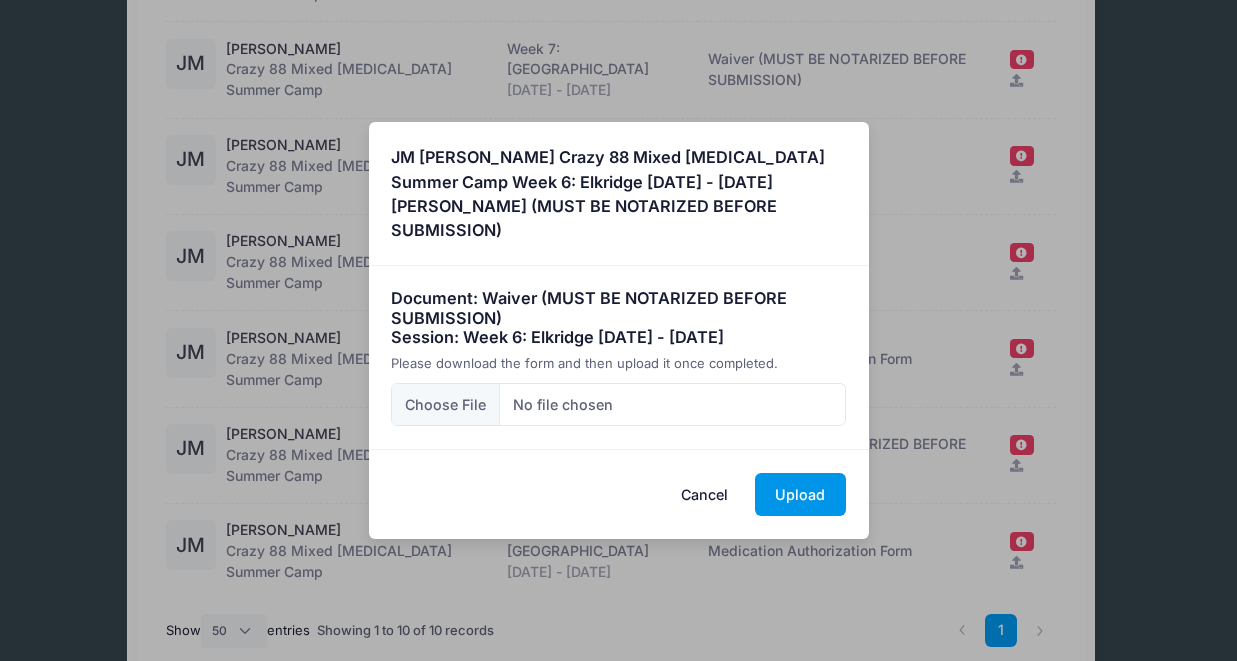 click on "Upload" at bounding box center [800, 494] 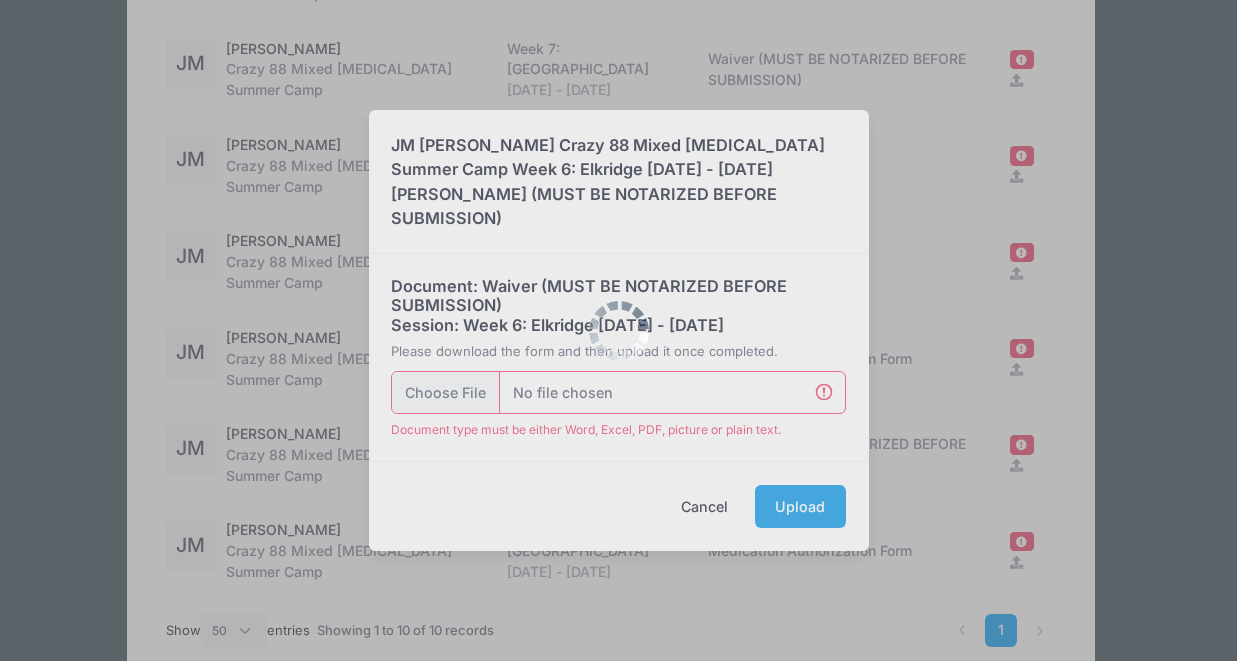 scroll, scrollTop: 684, scrollLeft: 0, axis: vertical 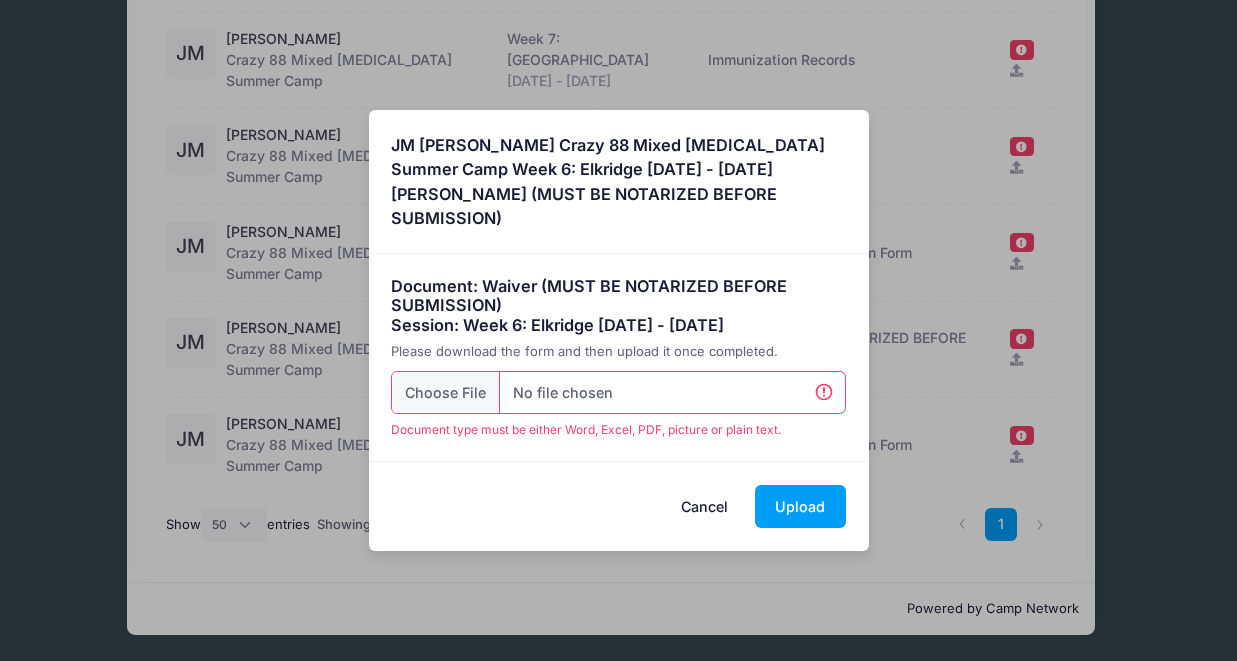 click on "Cancel" at bounding box center (704, 506) 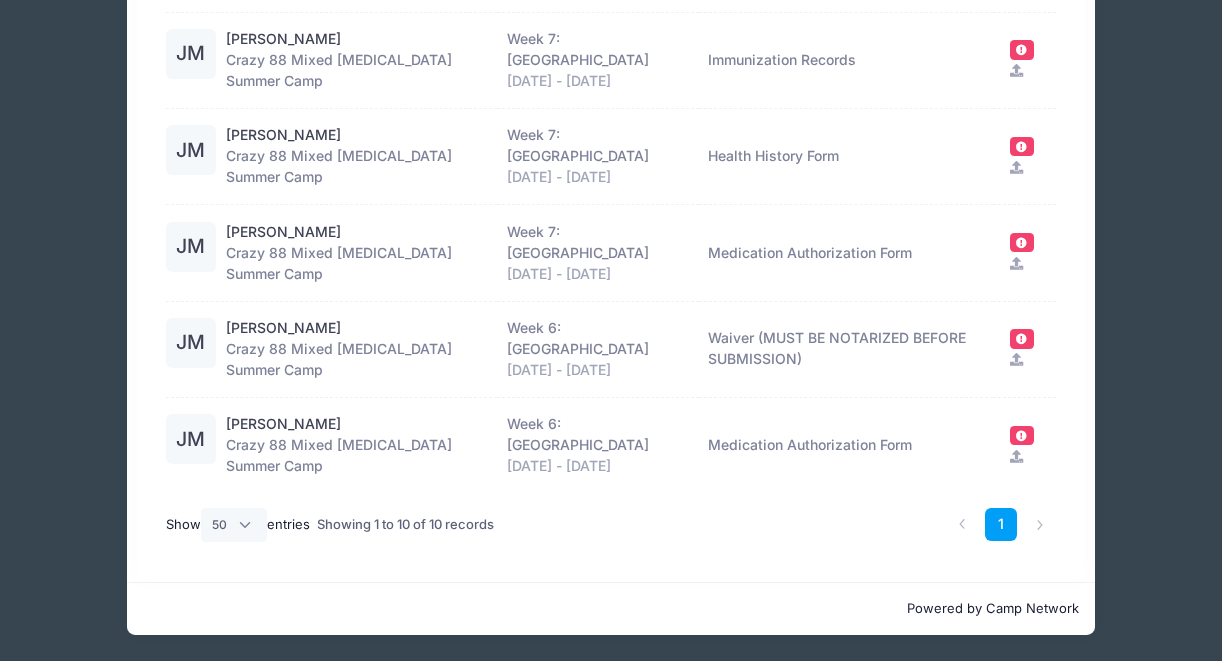 click at bounding box center [1016, 359] 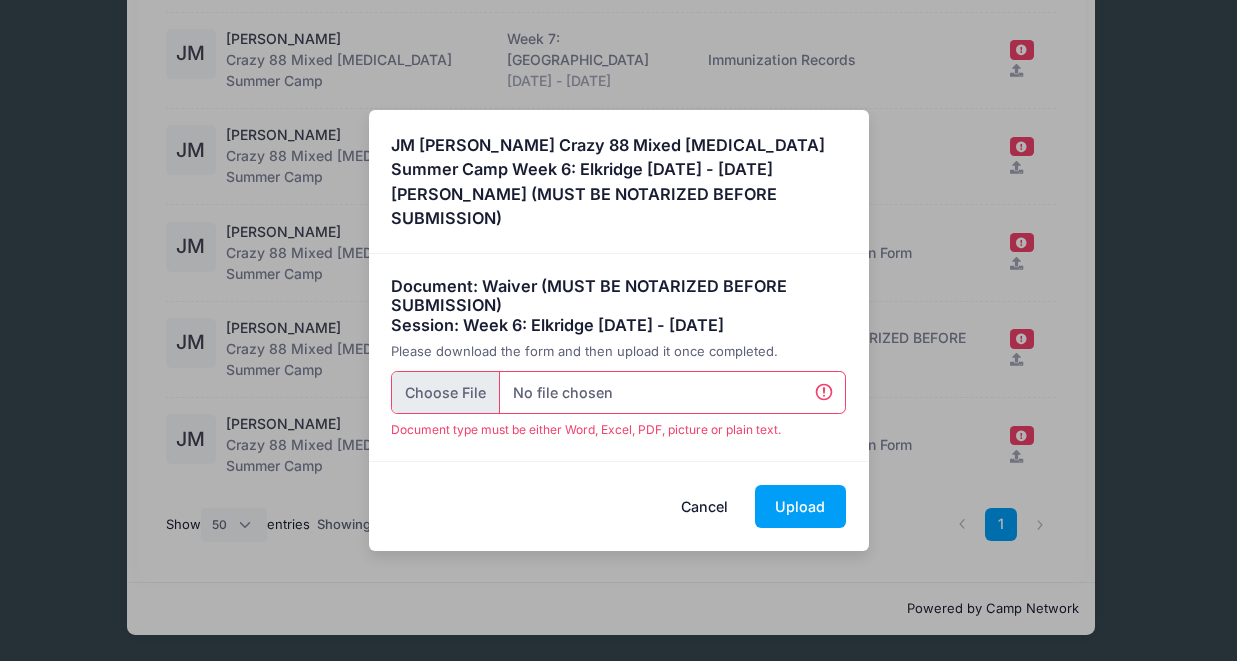 click at bounding box center (618, 392) 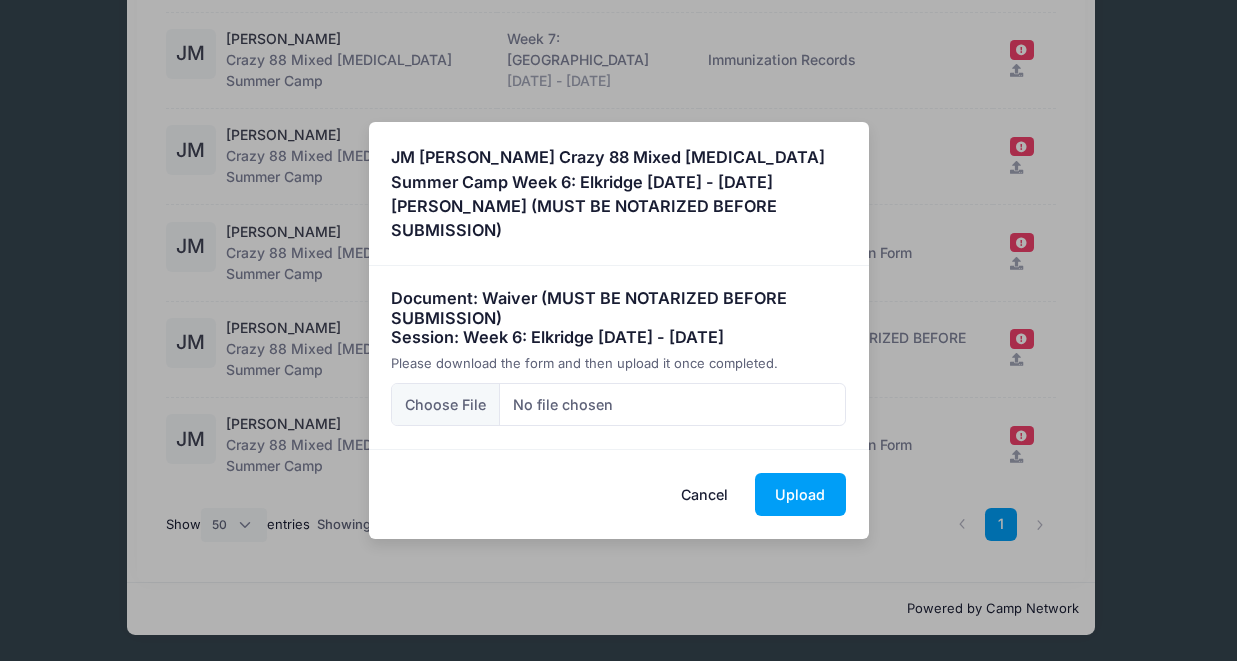 click on "Cancel" at bounding box center [704, 494] 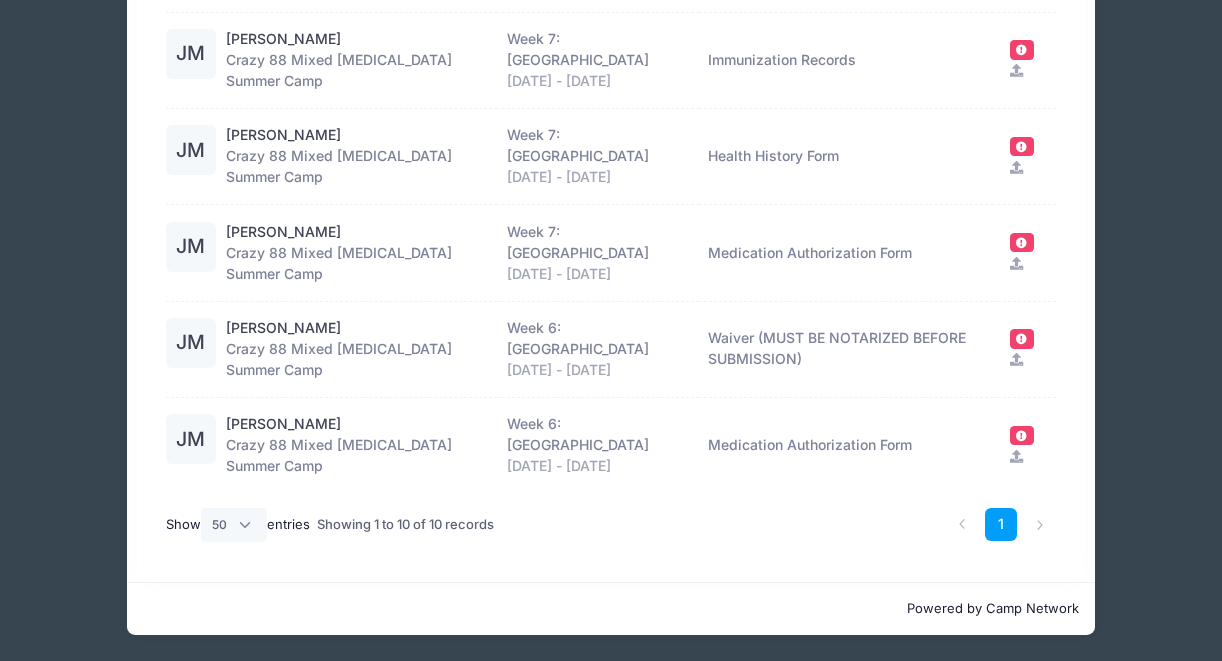 click at bounding box center [1016, 359] 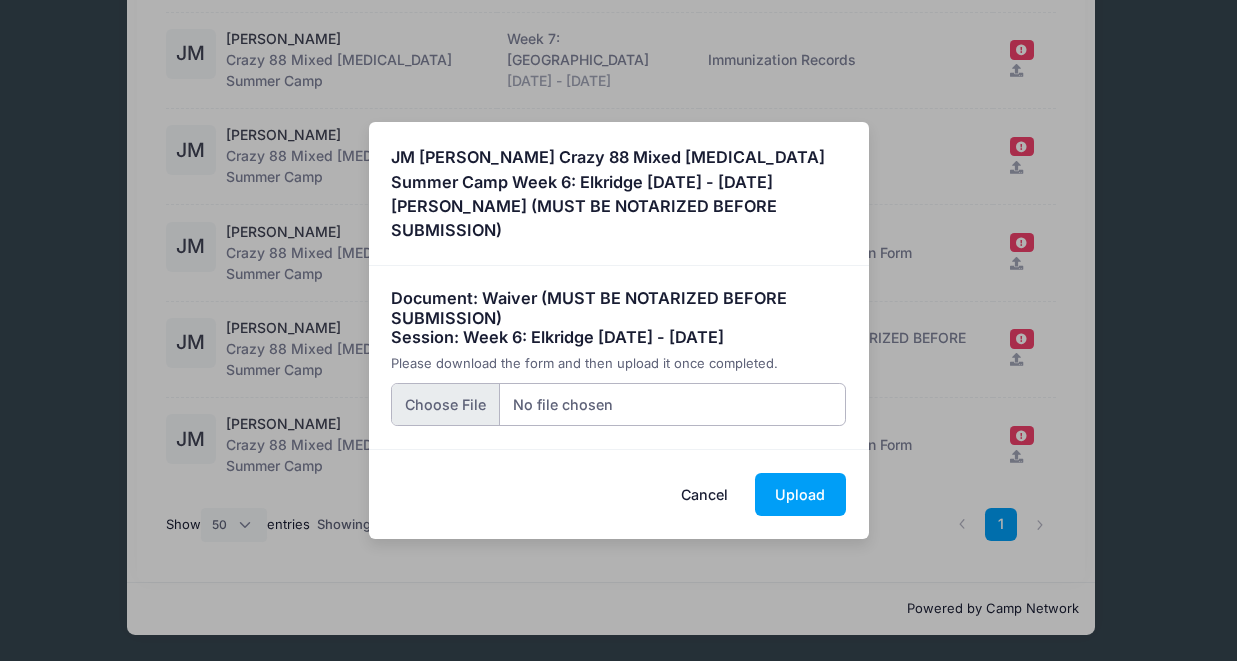 click at bounding box center [618, 404] 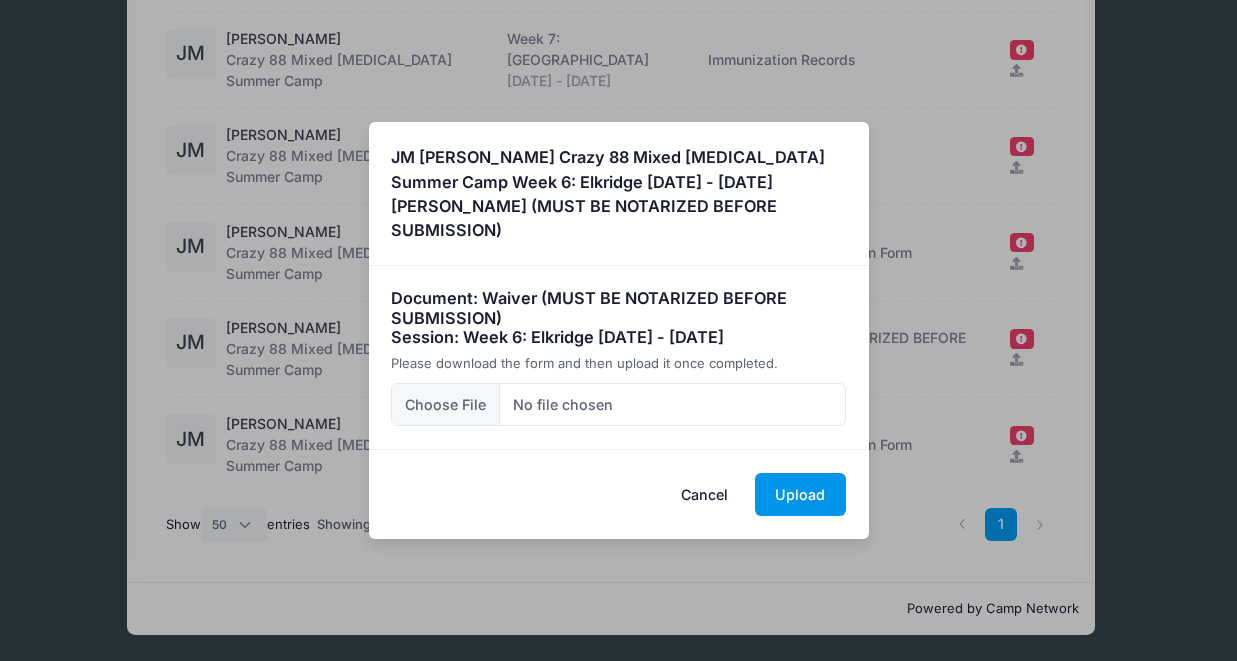 click on "Upload" at bounding box center (800, 494) 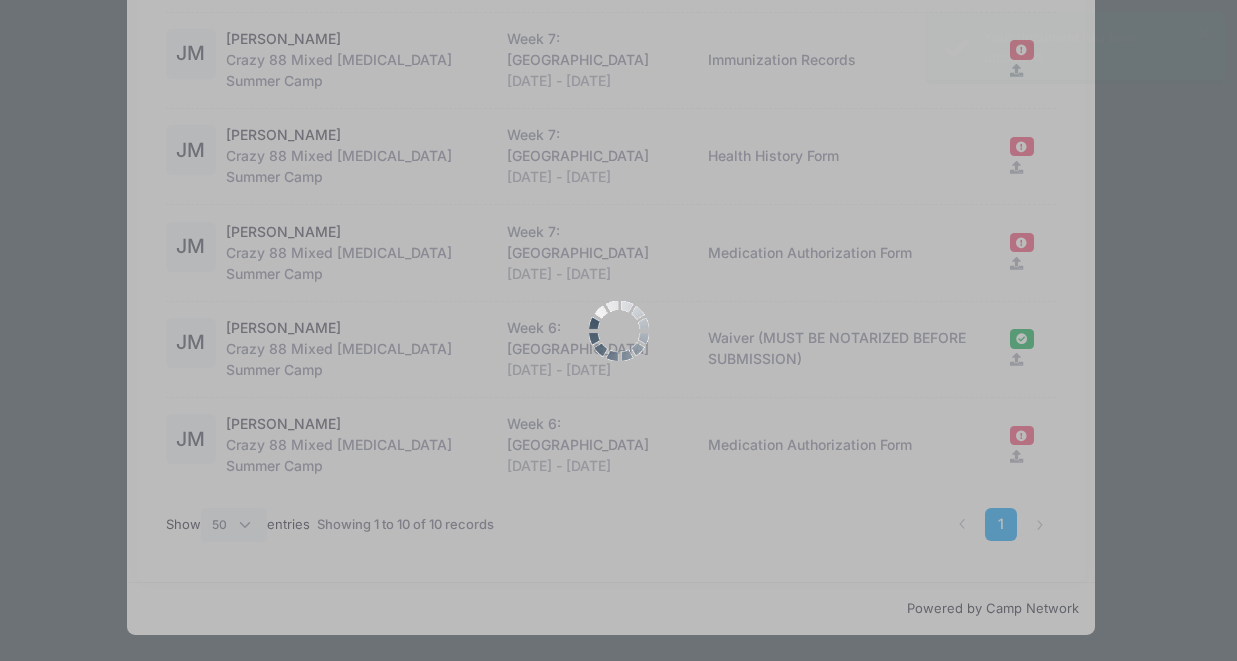scroll, scrollTop: 0, scrollLeft: 0, axis: both 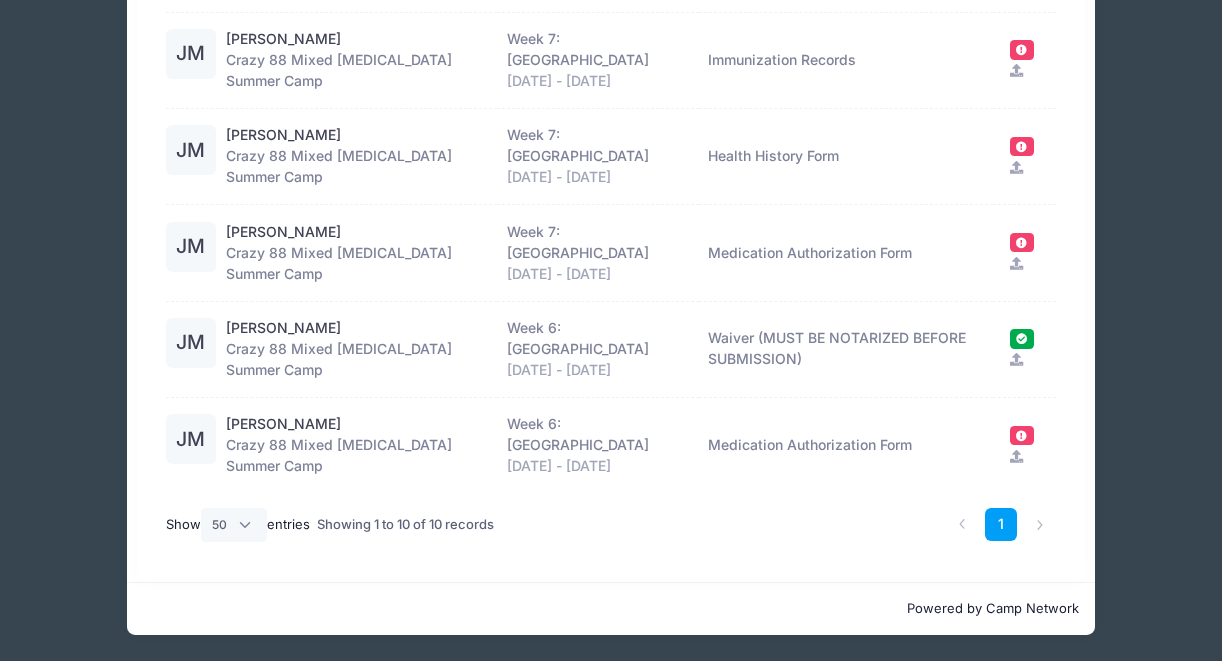 click at bounding box center [1016, 359] 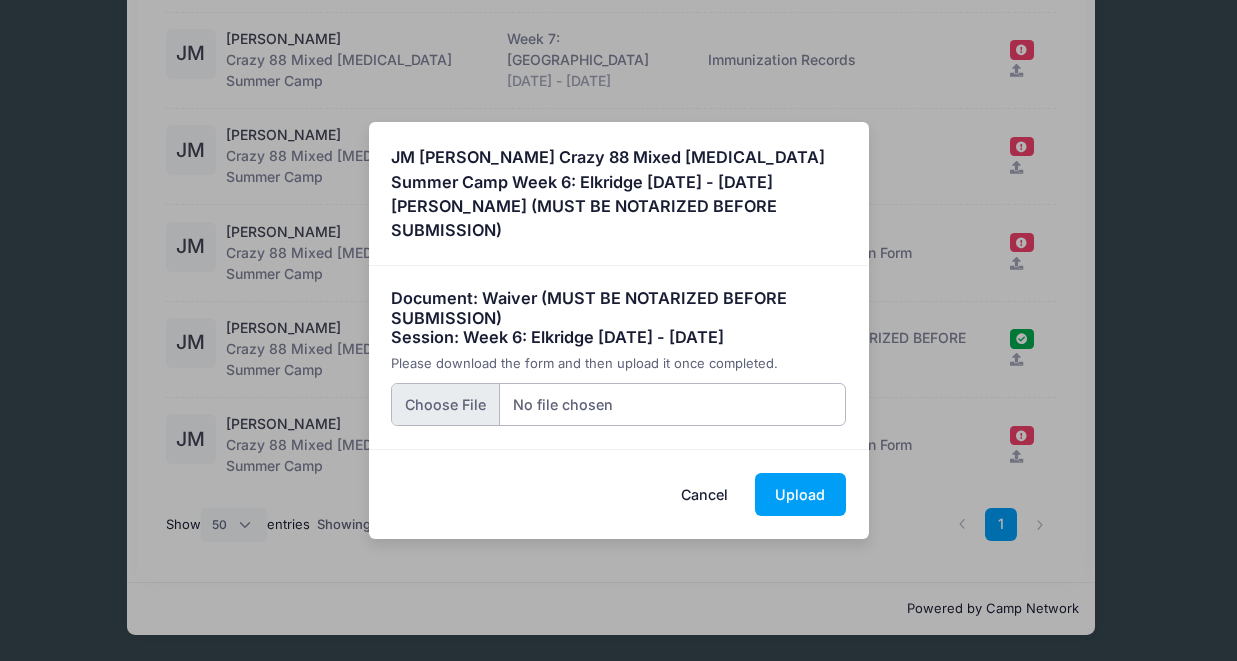 click at bounding box center [618, 404] 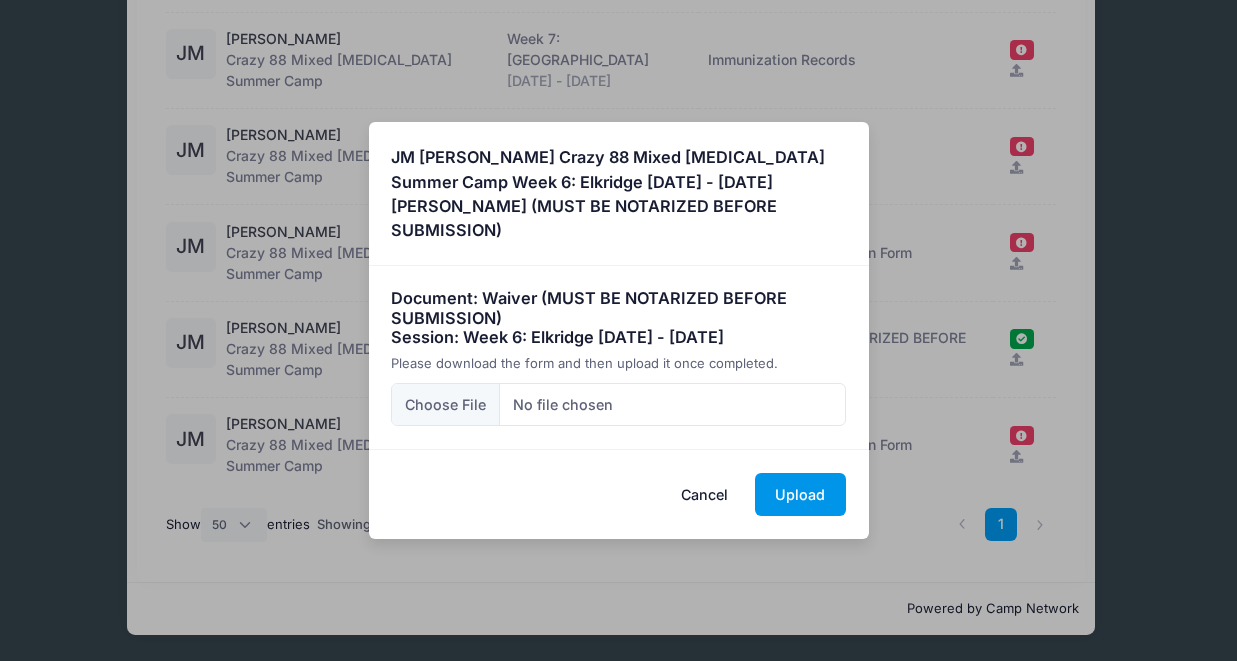 click on "Upload" at bounding box center (800, 494) 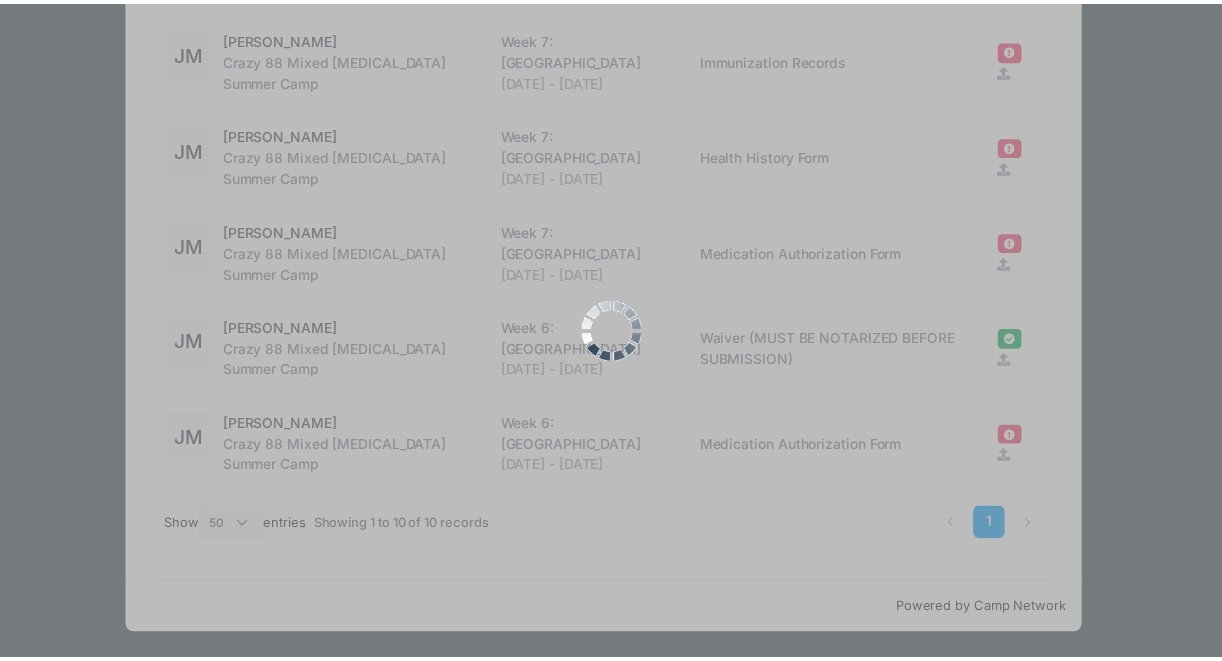 scroll, scrollTop: 0, scrollLeft: 0, axis: both 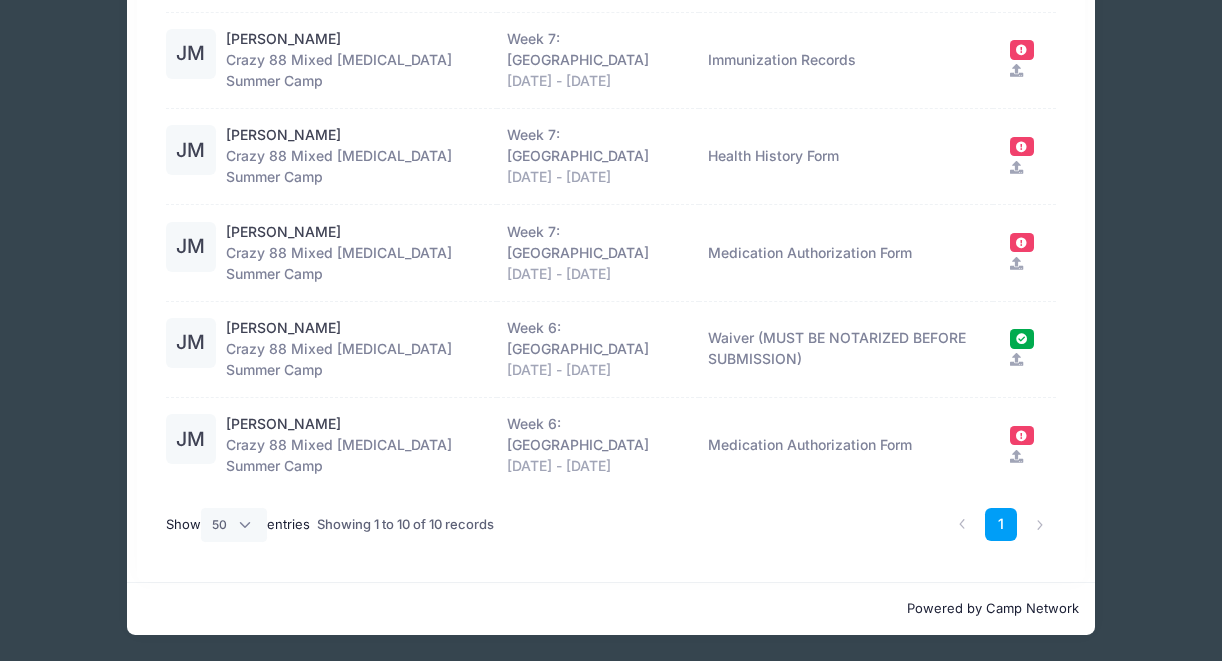 click at bounding box center [1021, 338] 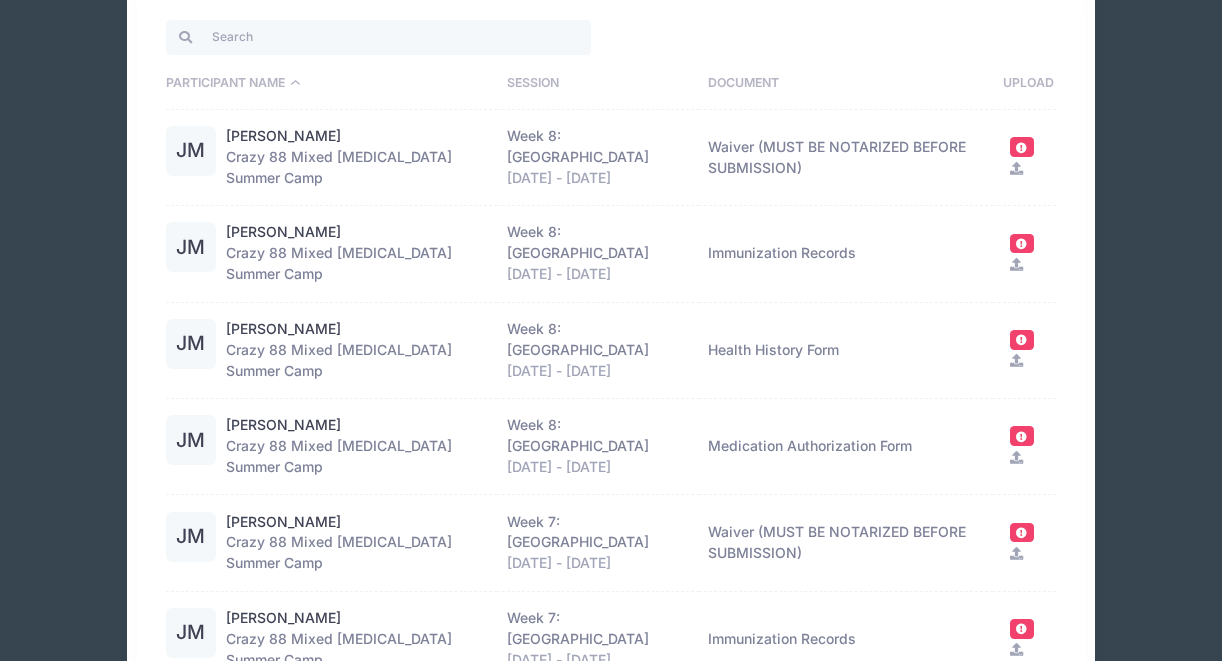 scroll, scrollTop: 0, scrollLeft: 0, axis: both 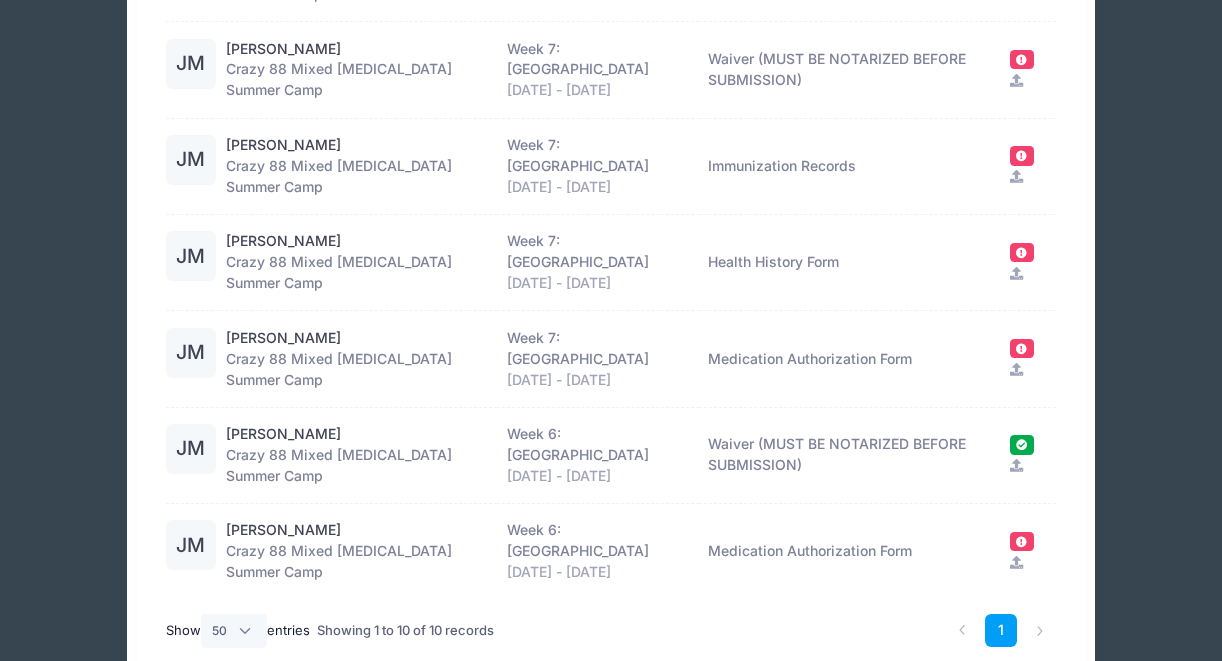 click at bounding box center [1016, 465] 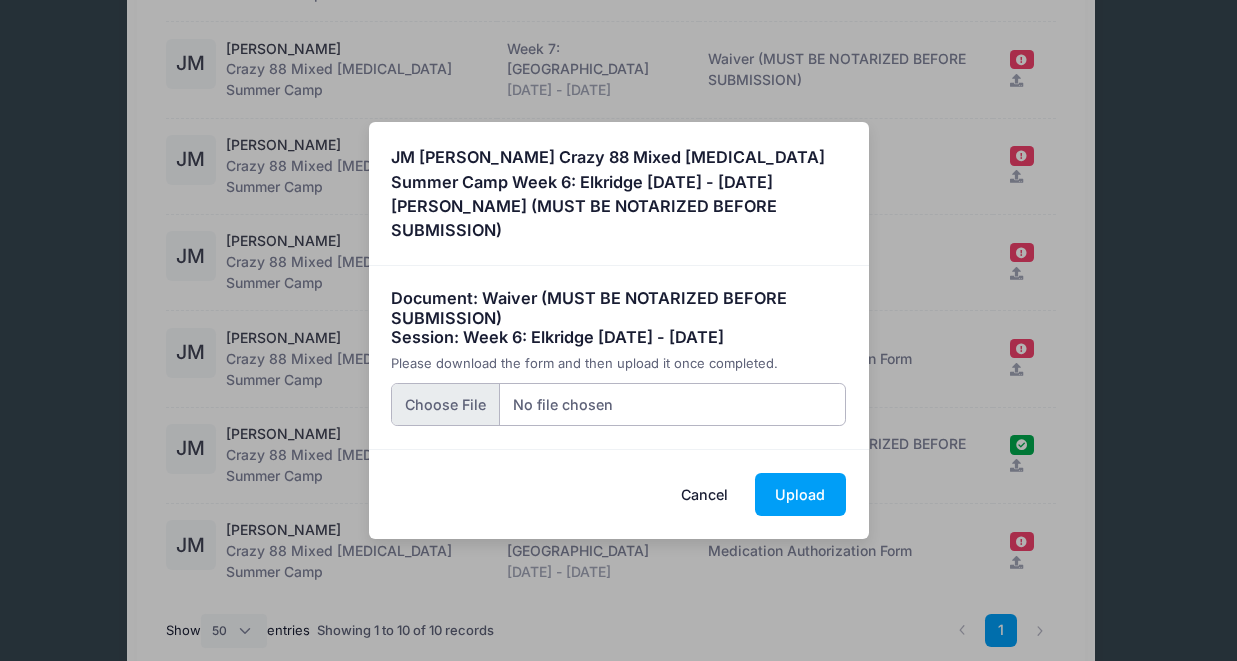 click at bounding box center (618, 404) 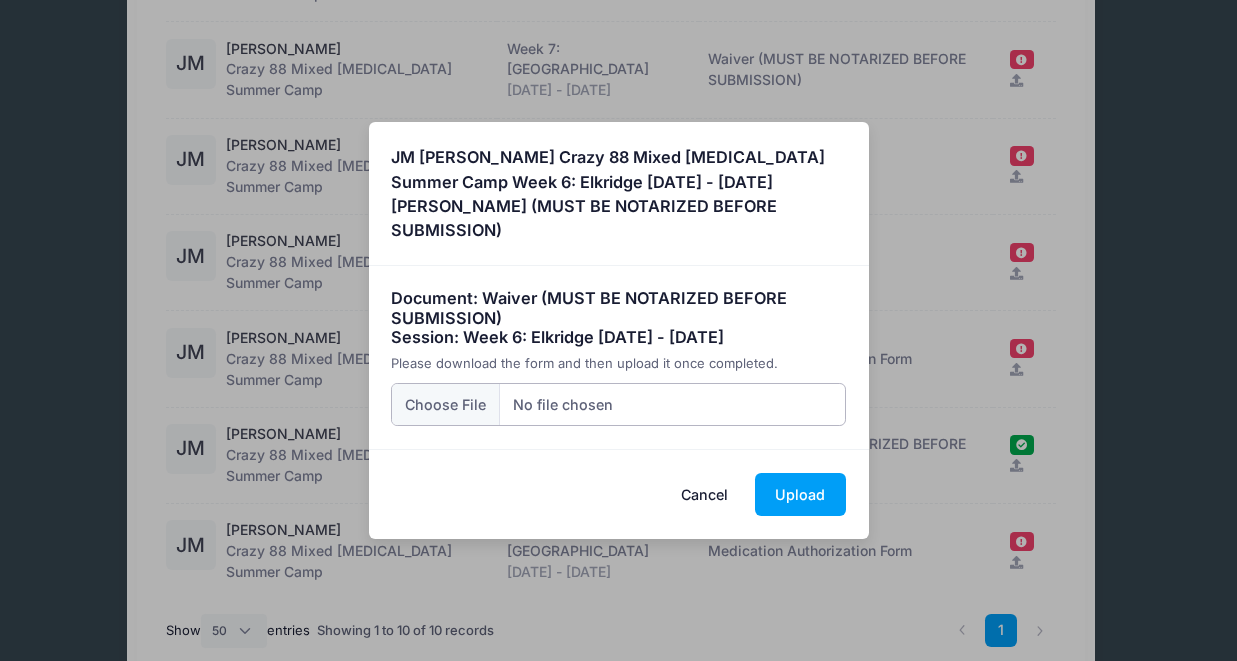 type on "C:\fakepath\20250719_camp_parti_c9993d7a-ea5e-4f6e-be02-10cebc7486da.pdf" 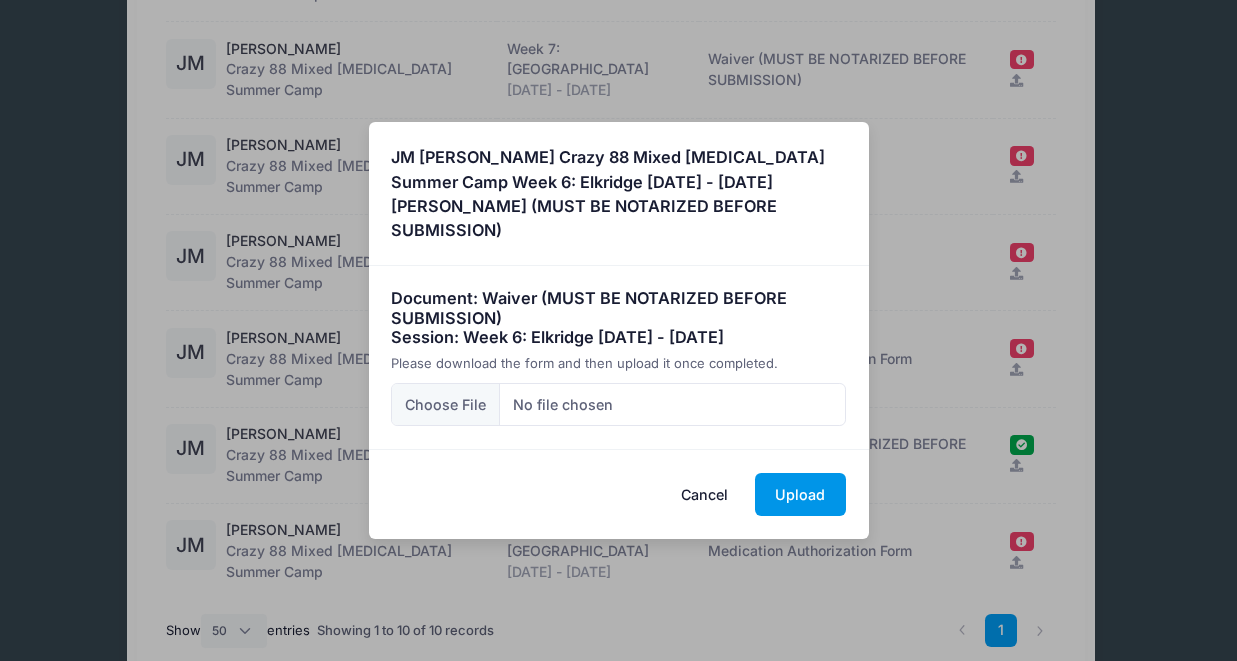 click on "Upload" at bounding box center [800, 494] 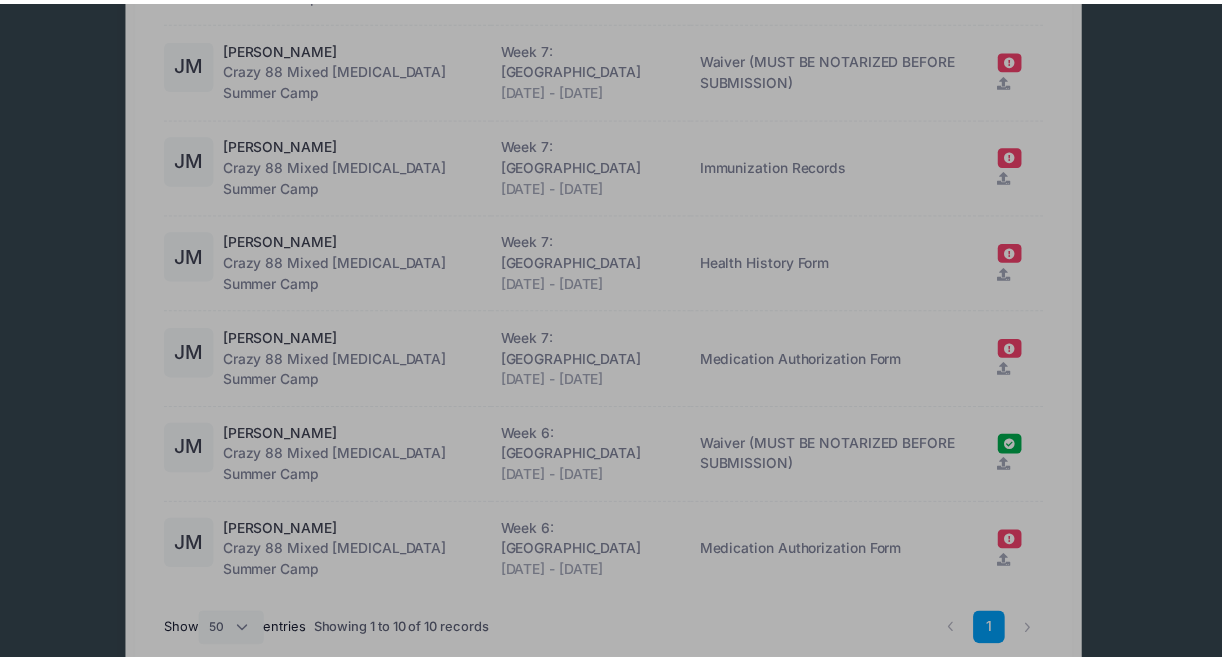 scroll, scrollTop: 0, scrollLeft: 0, axis: both 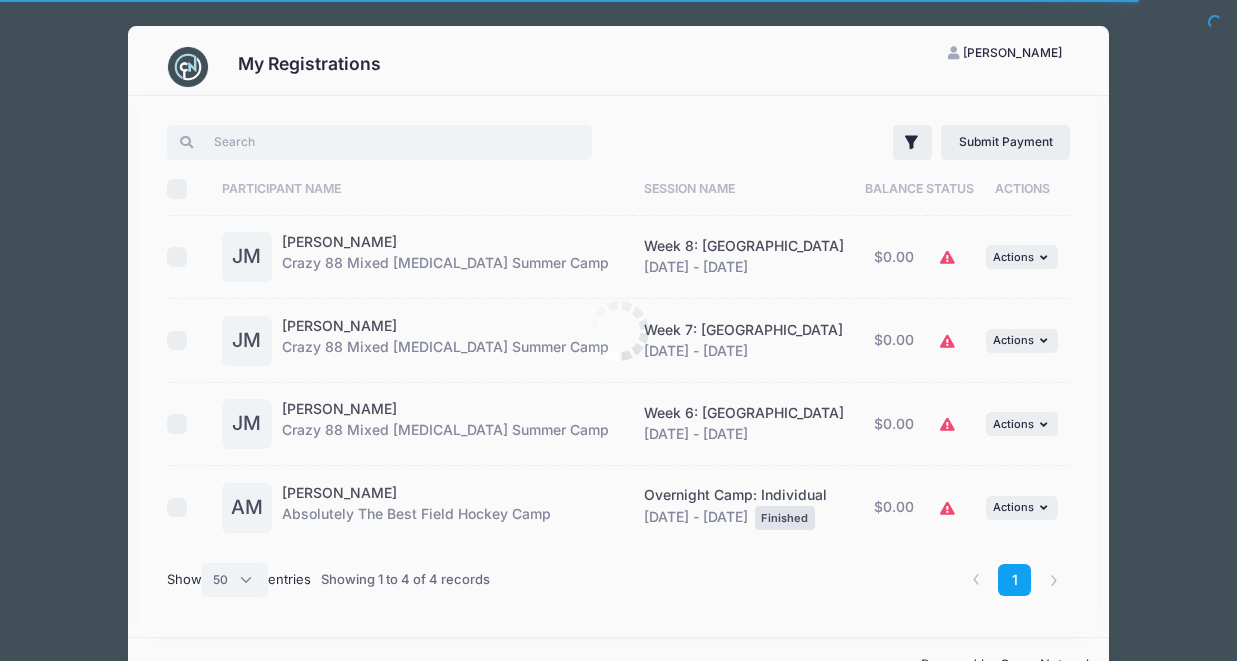 select on "50" 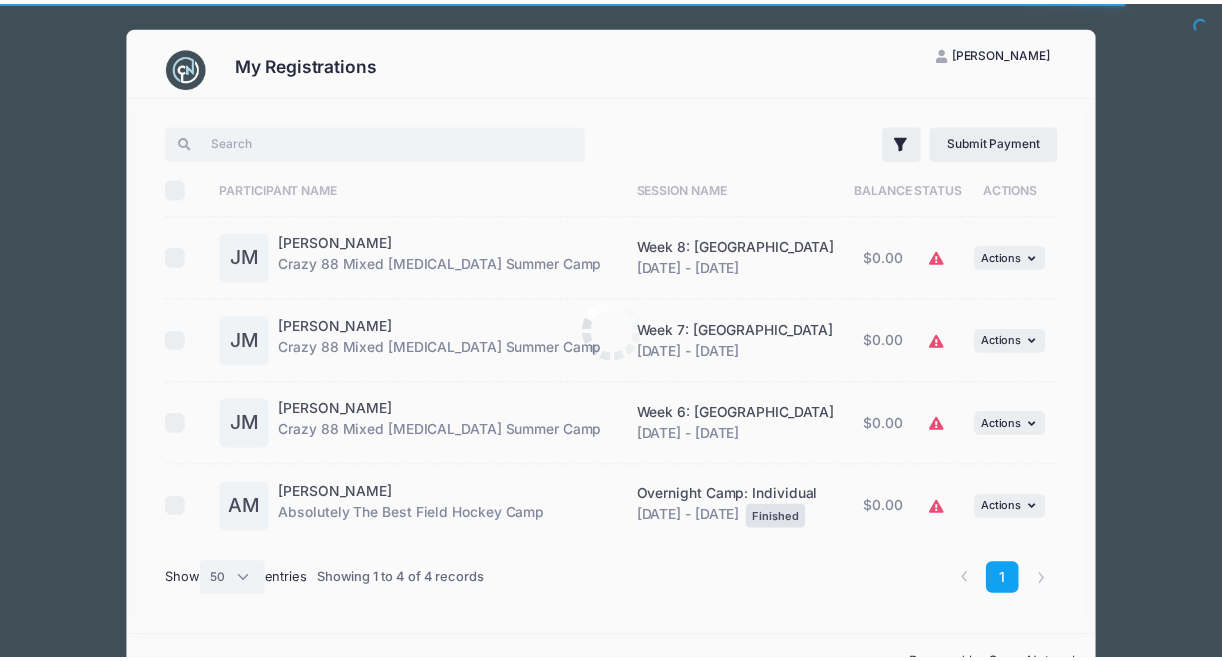 scroll, scrollTop: 0, scrollLeft: 0, axis: both 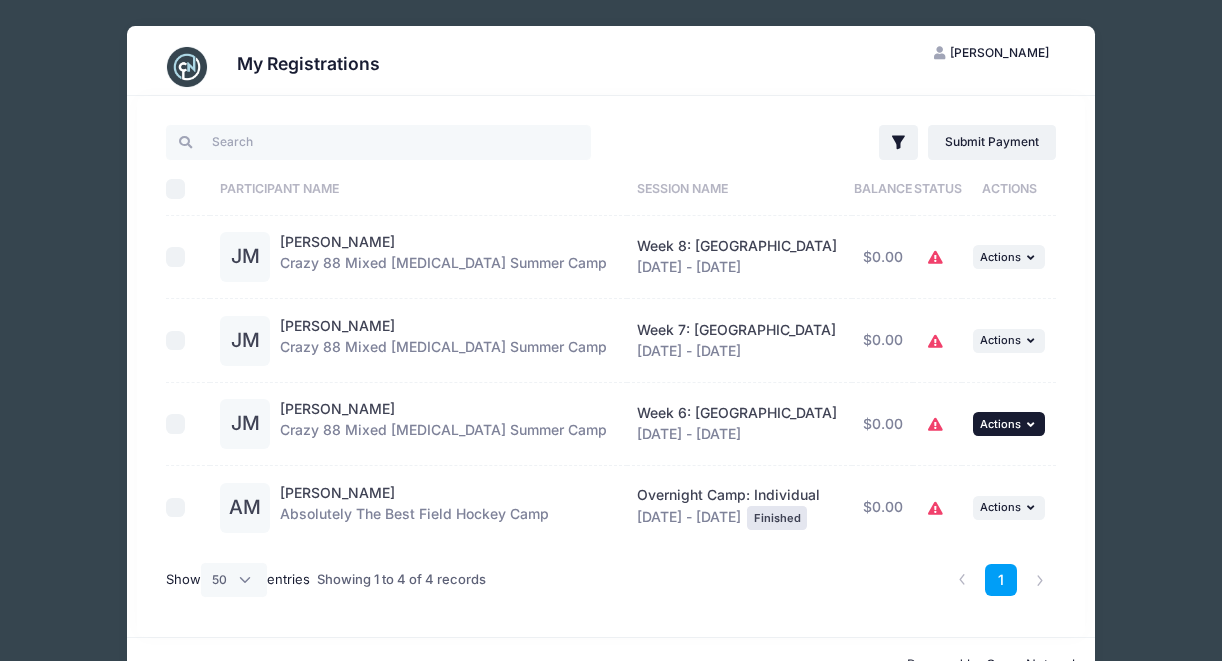 click at bounding box center (1033, 424) 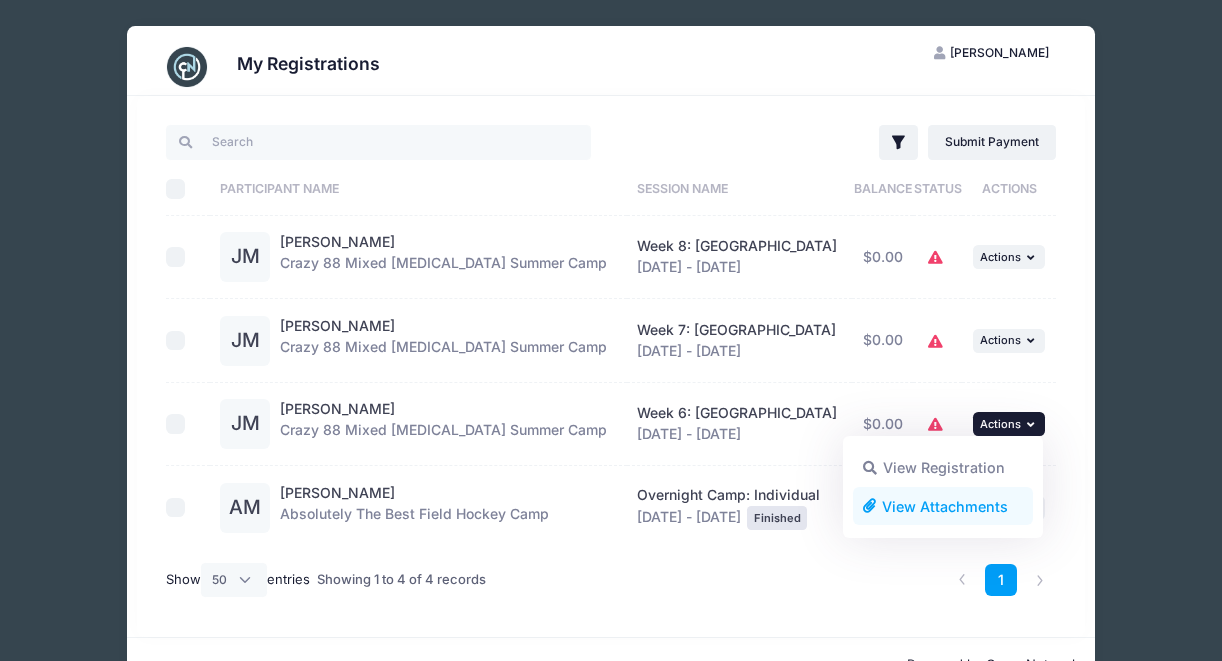 click on "View Attachments" at bounding box center [943, 506] 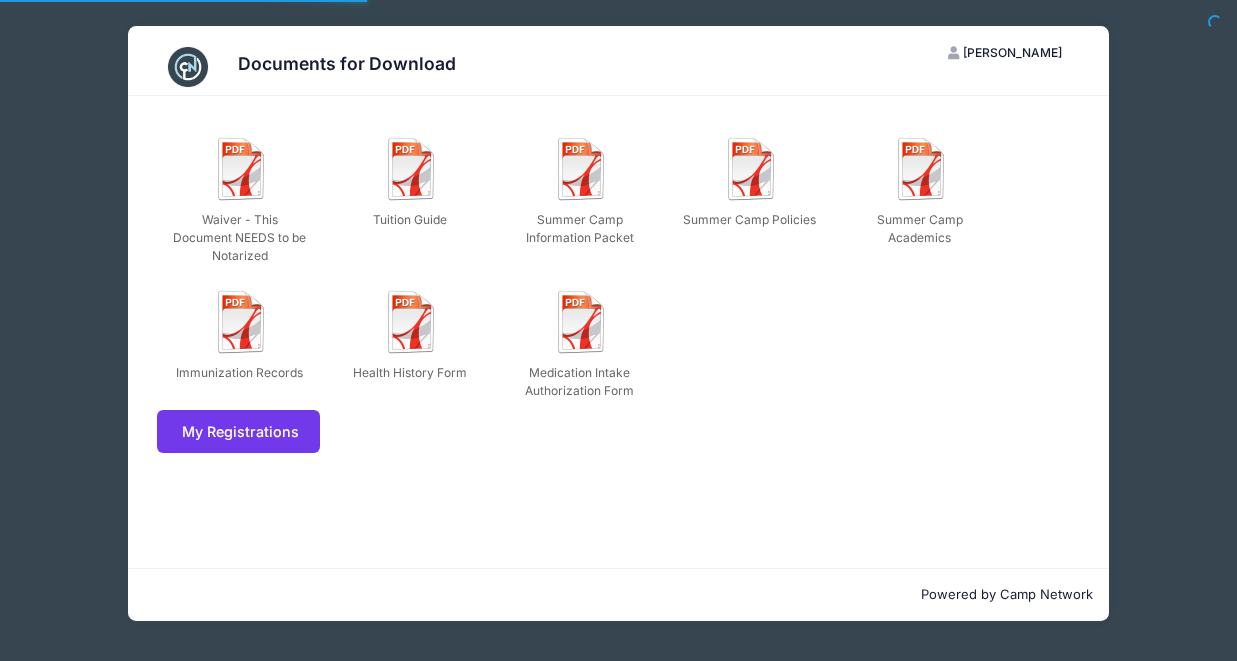 scroll, scrollTop: 0, scrollLeft: 0, axis: both 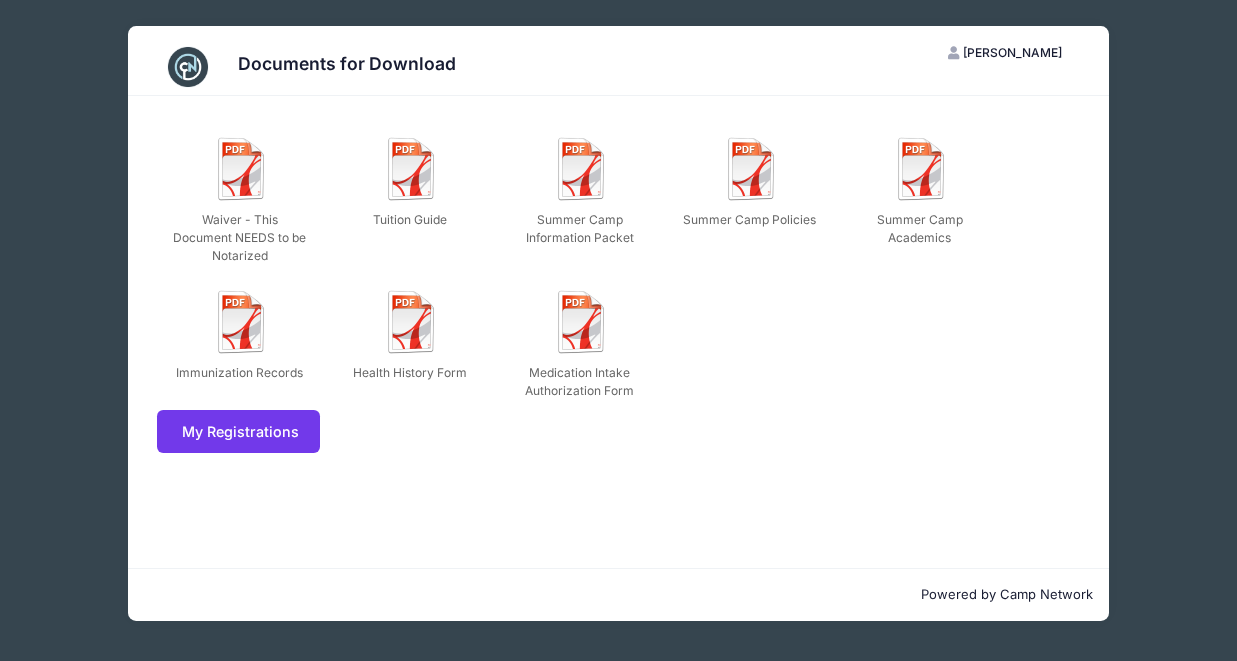 click on "MM Maggie Mullen" at bounding box center (1005, 53) 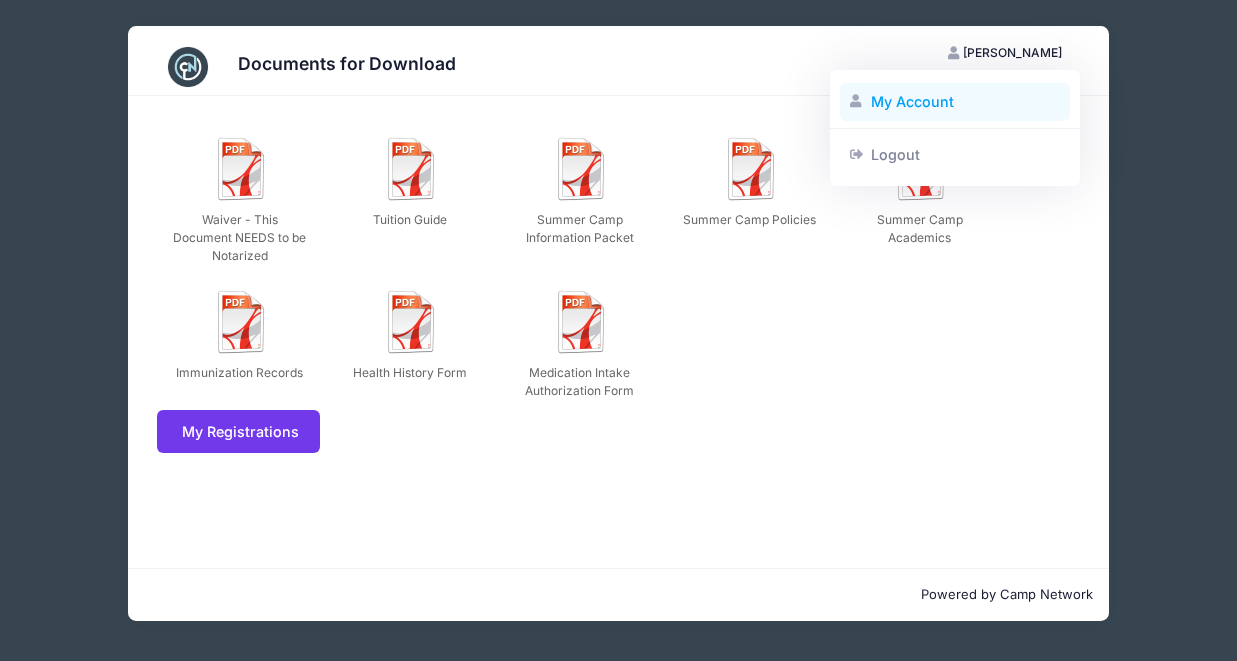 click on "My Account" at bounding box center [955, 102] 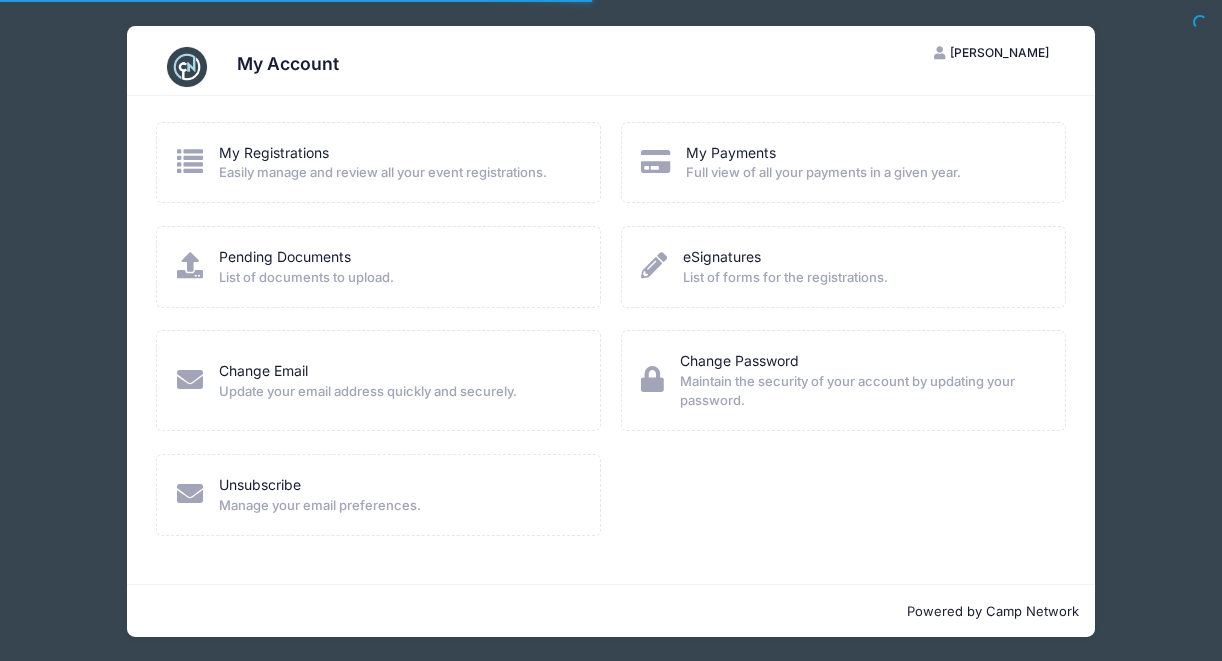 scroll, scrollTop: 0, scrollLeft: 0, axis: both 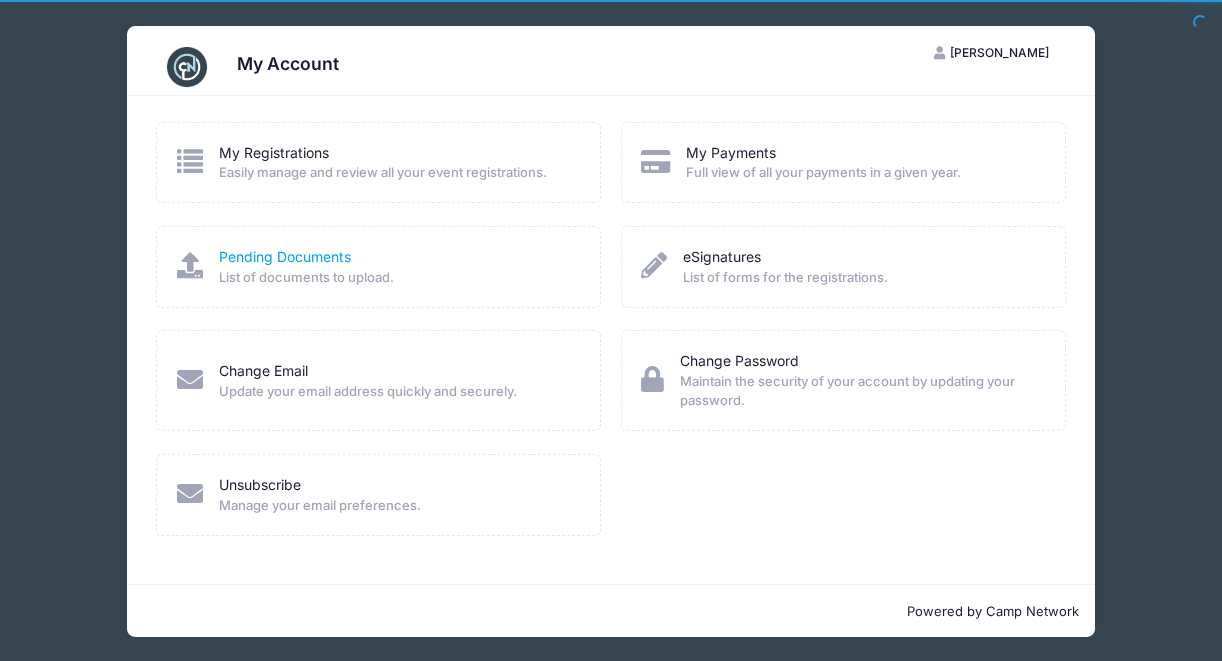 click on "Pending Documents" at bounding box center (285, 256) 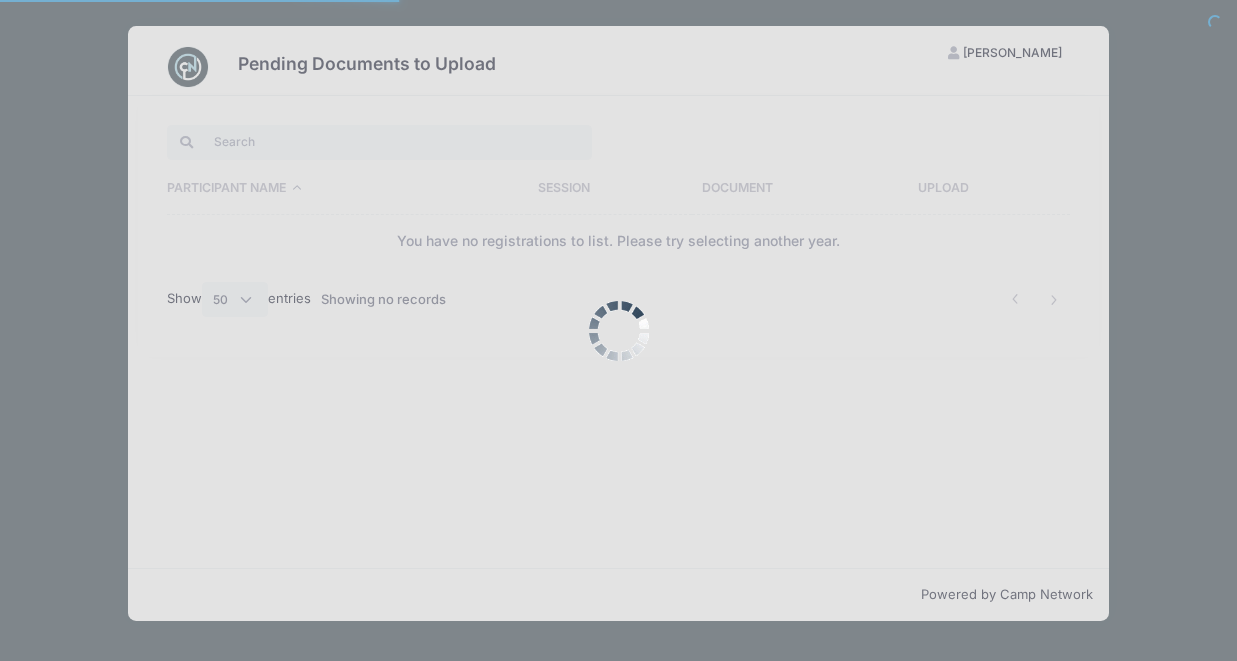 select on "50" 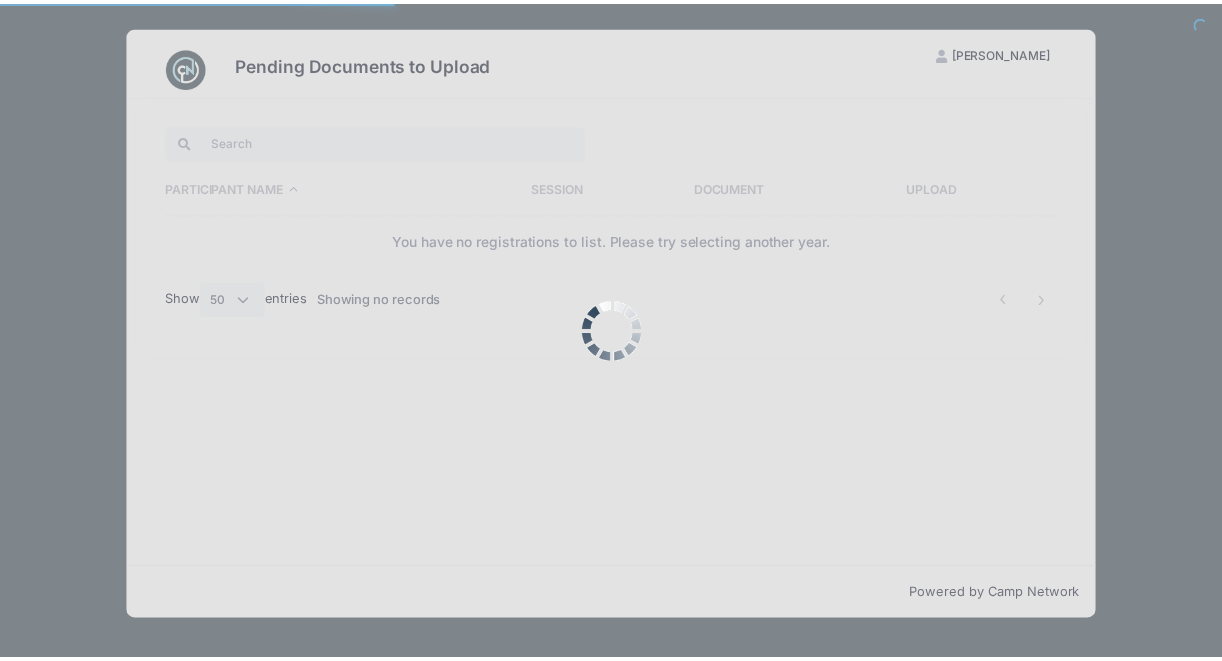 scroll, scrollTop: 0, scrollLeft: 0, axis: both 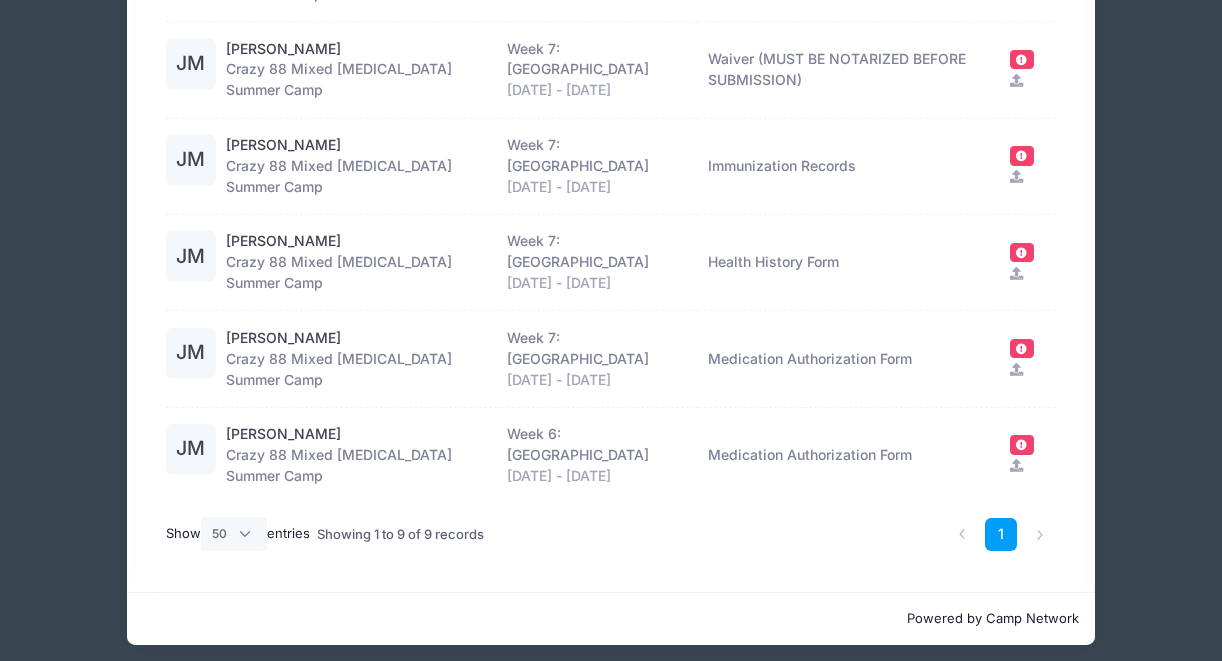 click at bounding box center (1016, 465) 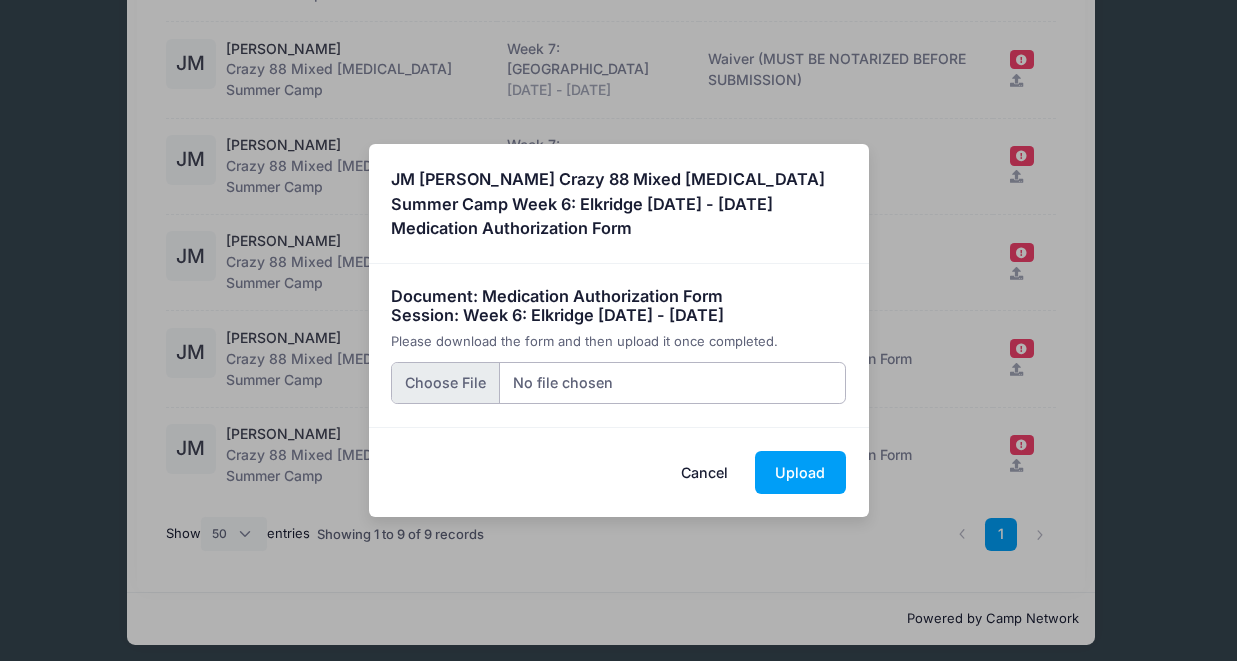 click at bounding box center [618, 383] 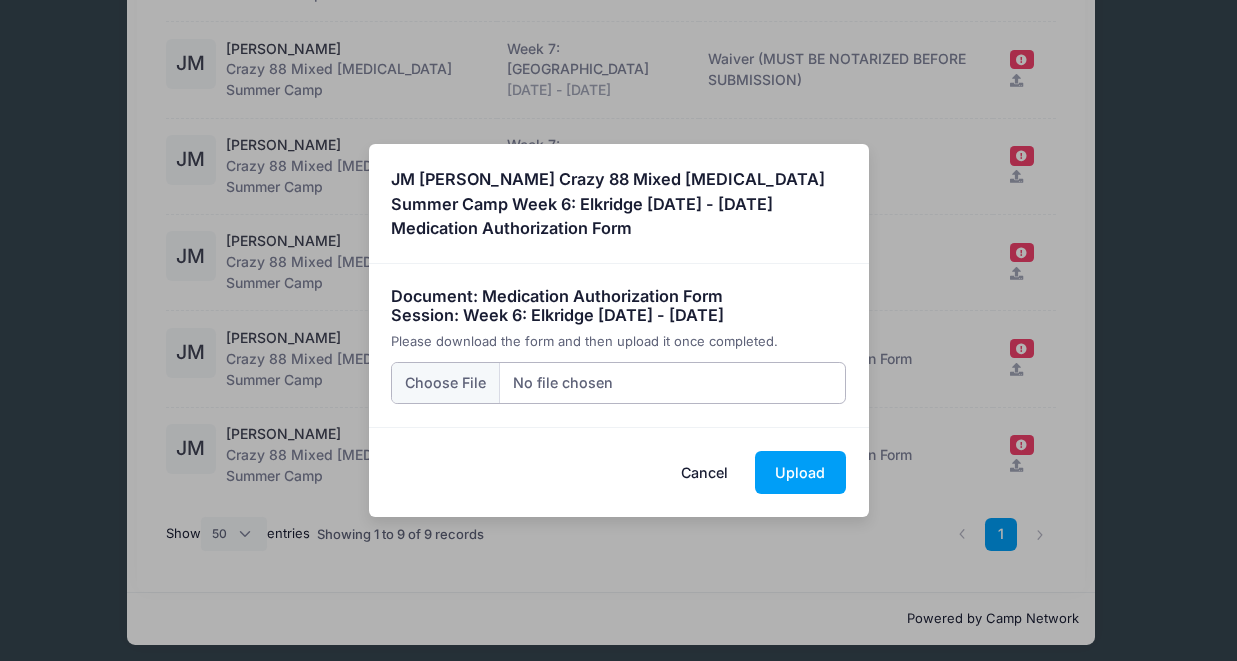 type on "C:\fakepath\[US_STATE] State Department of Education.pdf" 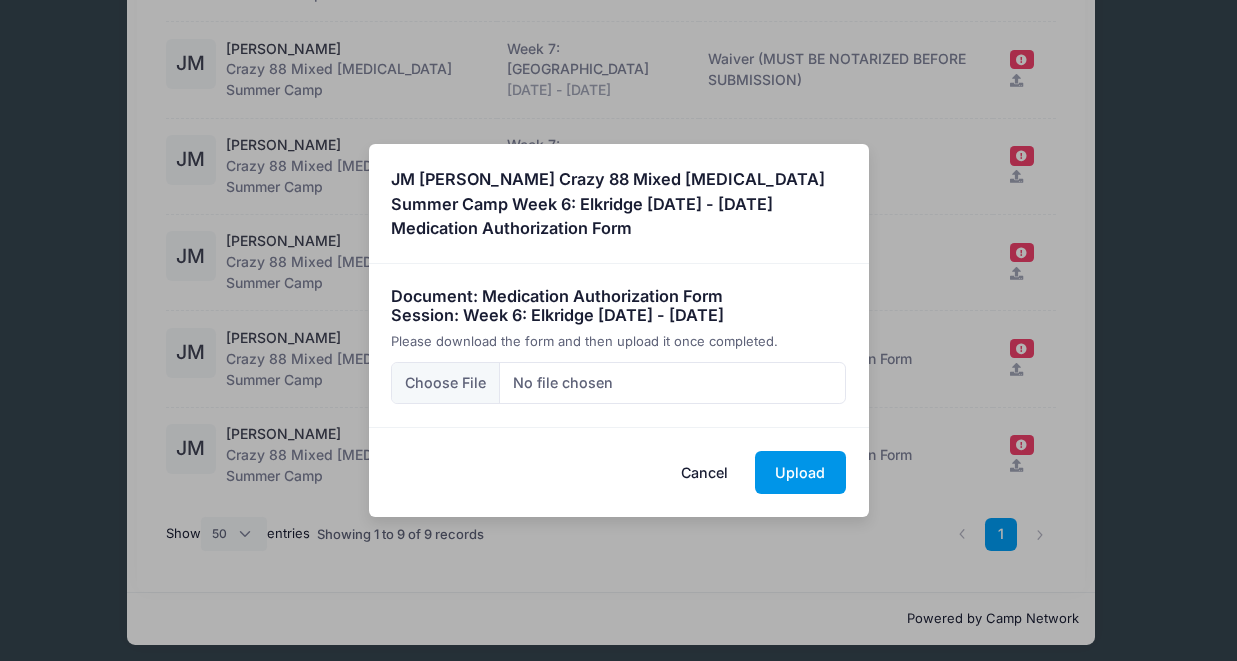 click on "Upload" at bounding box center [800, 472] 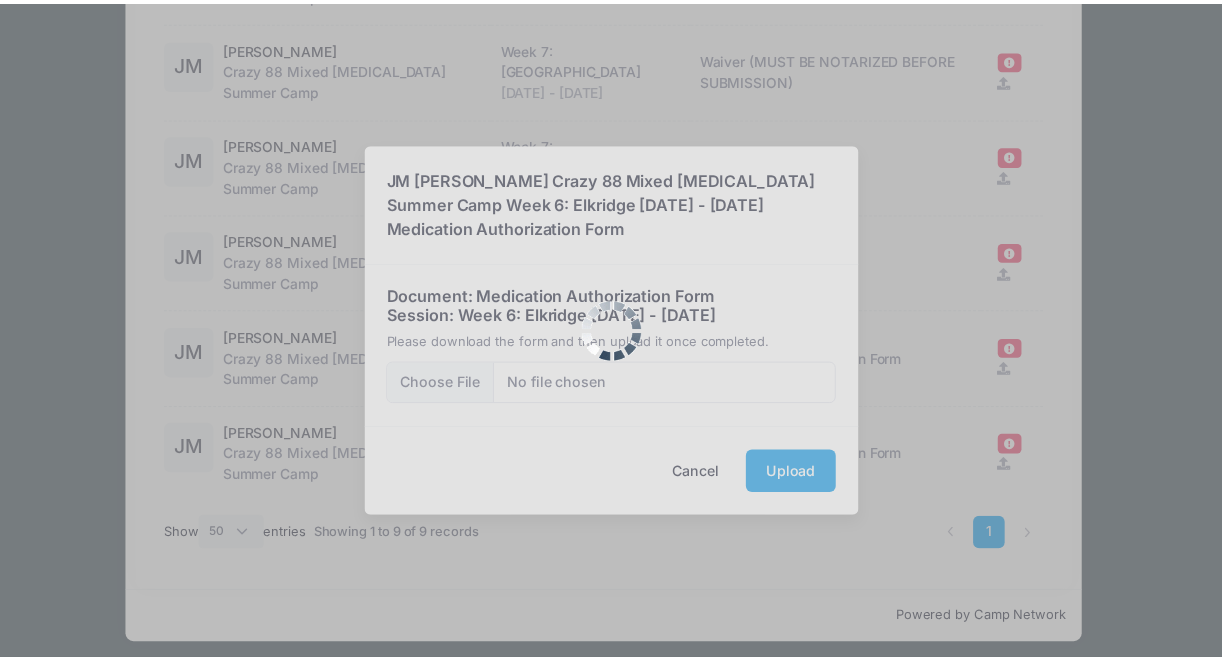 scroll, scrollTop: 0, scrollLeft: 0, axis: both 